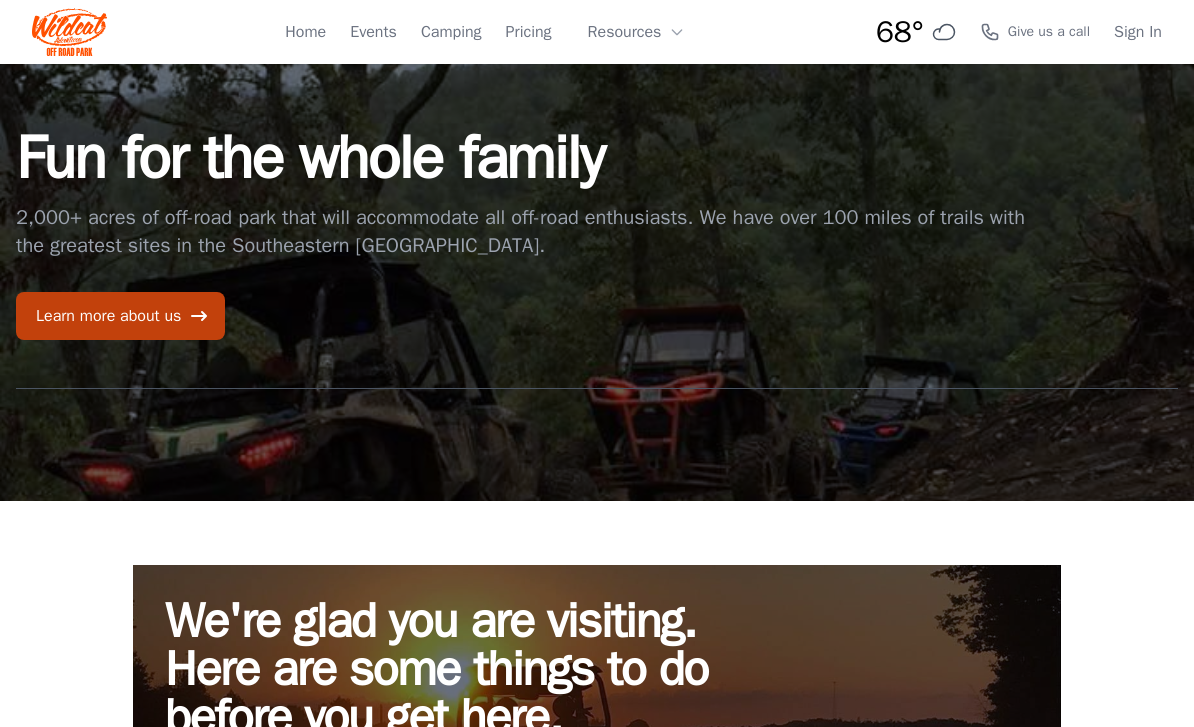 scroll, scrollTop: 0, scrollLeft: 0, axis: both 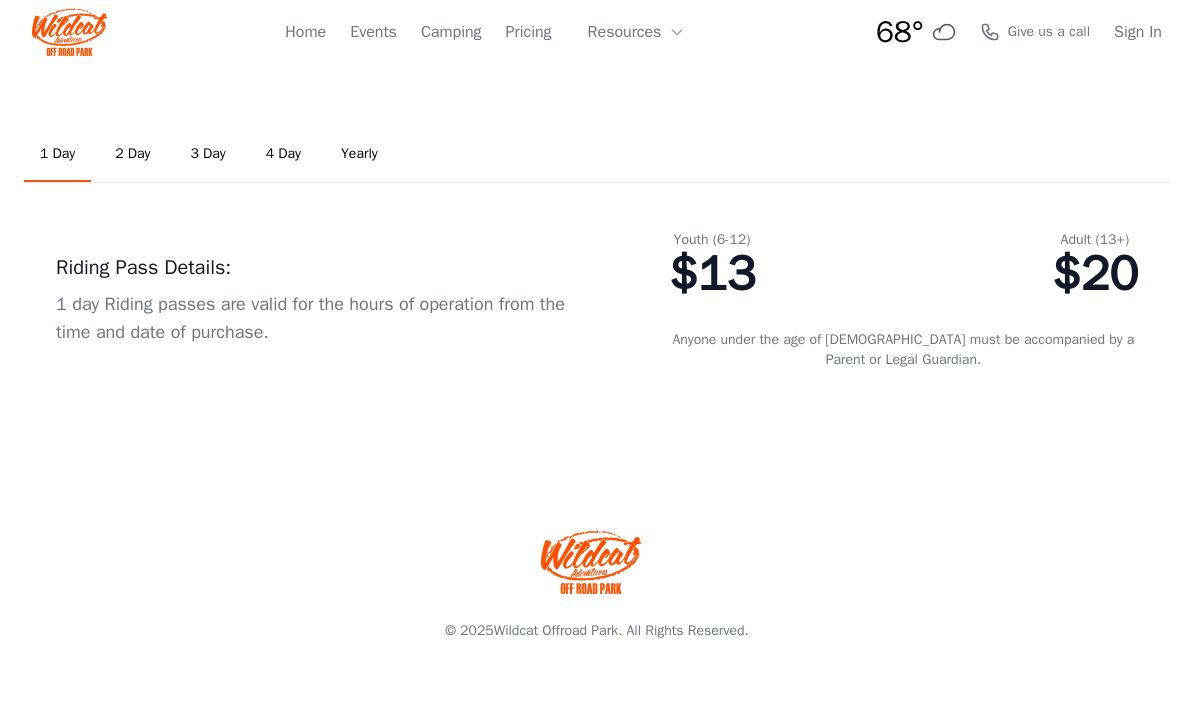 click on "Camping" at bounding box center [451, 32] 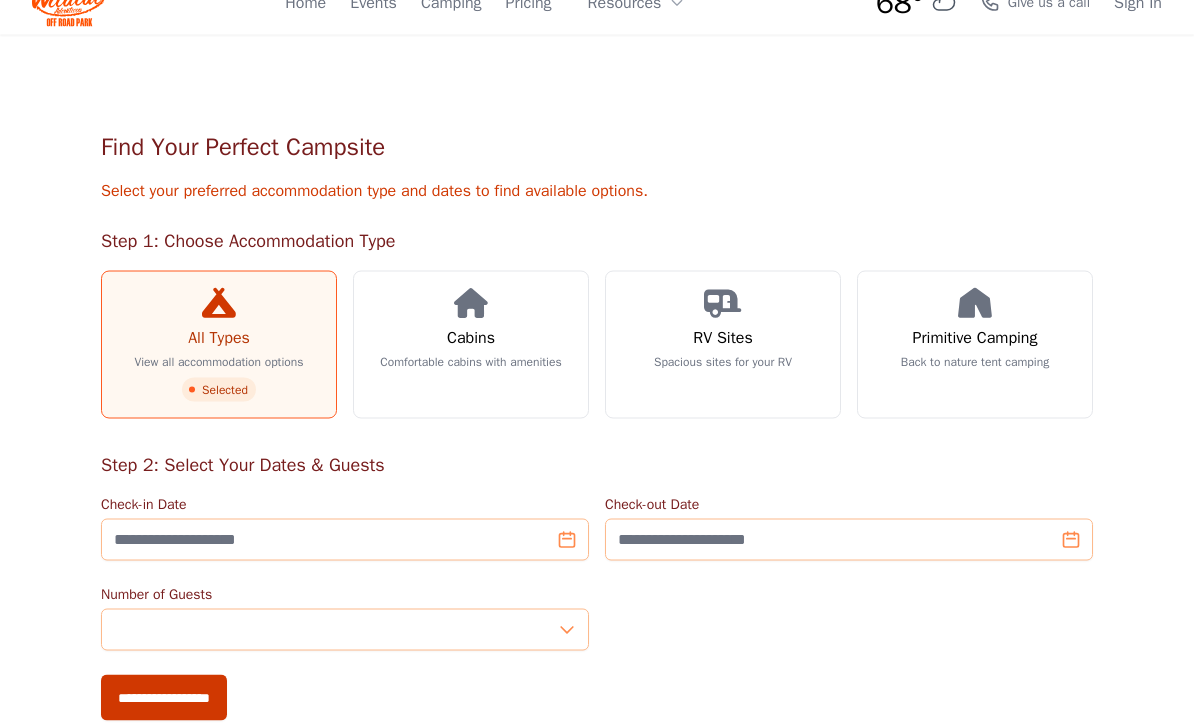 scroll, scrollTop: 40, scrollLeft: 0, axis: vertical 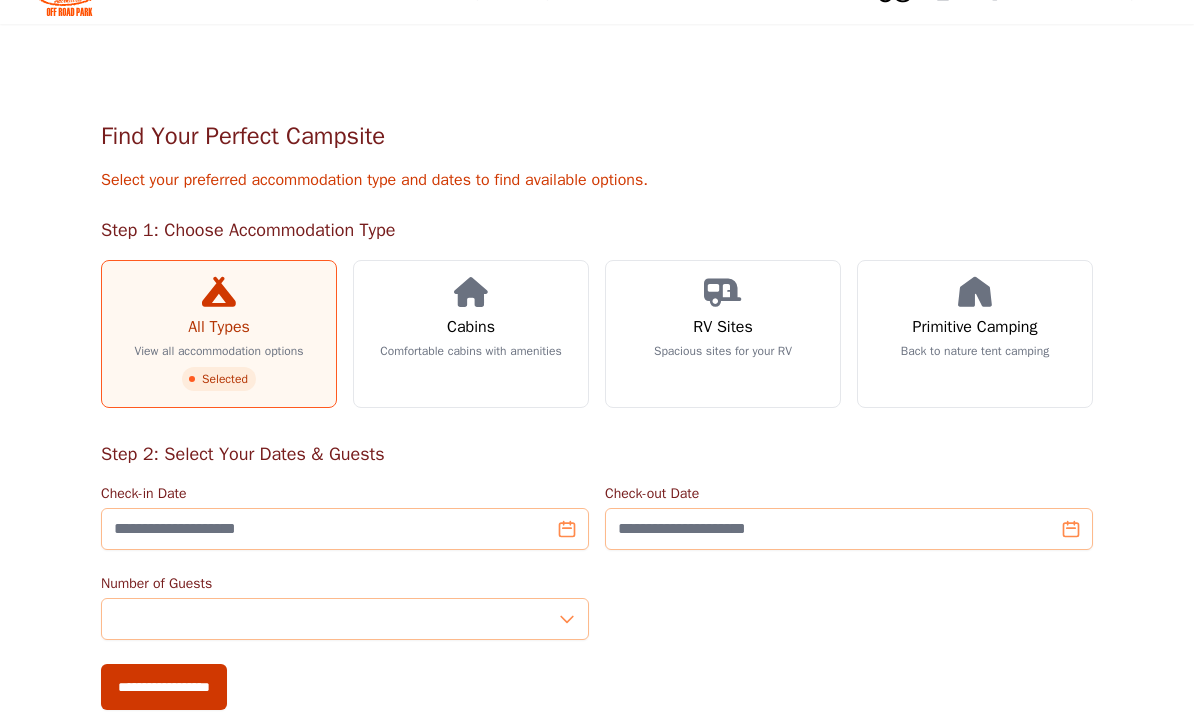 click on "Comfortable cabins with amenities" at bounding box center [470, 351] 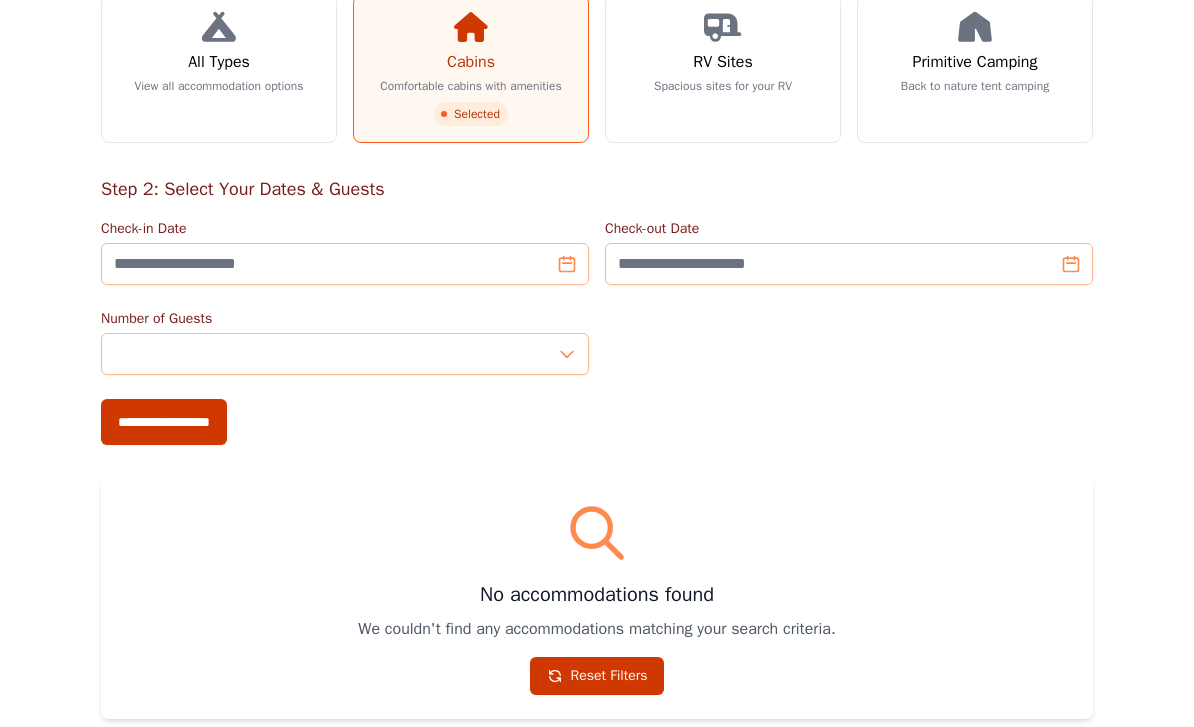scroll, scrollTop: 411, scrollLeft: 0, axis: vertical 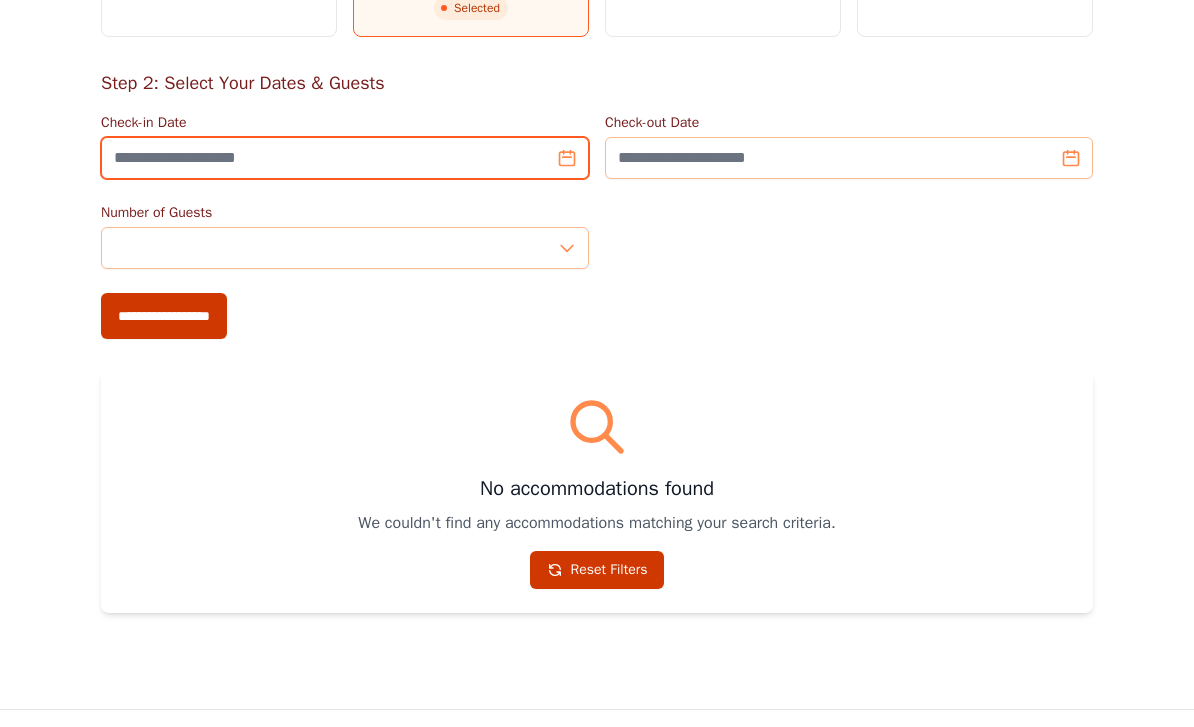 click on "Check-in Date" at bounding box center (345, 158) 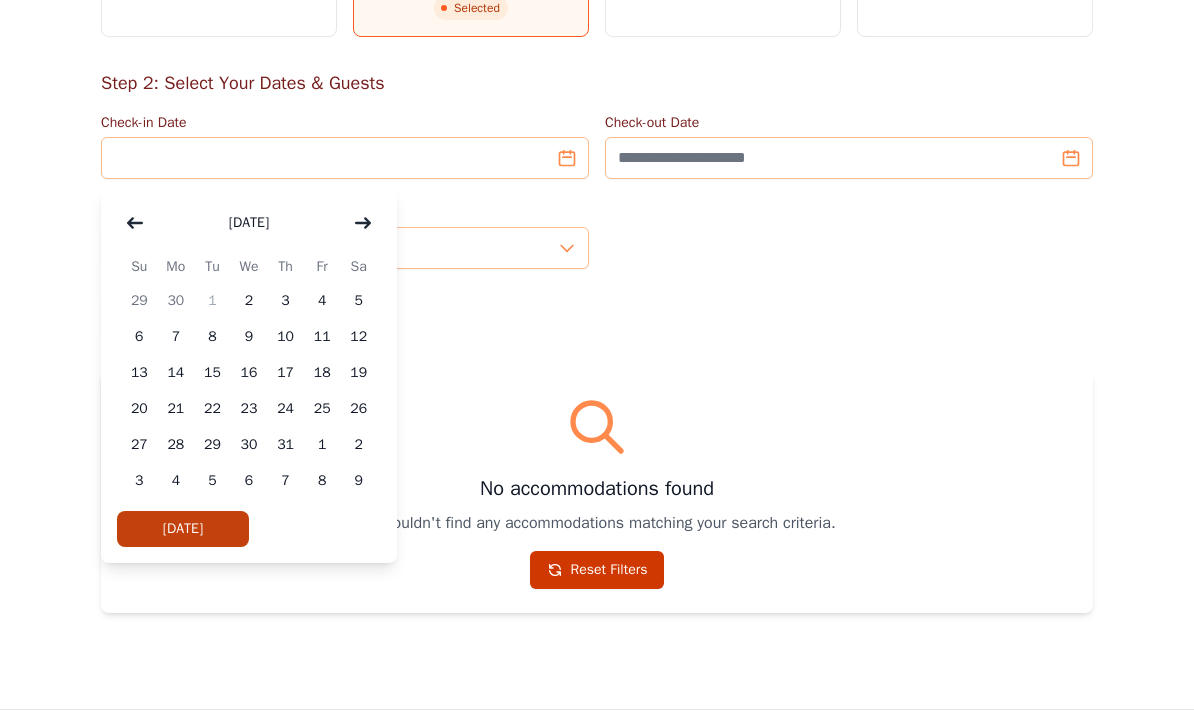 click 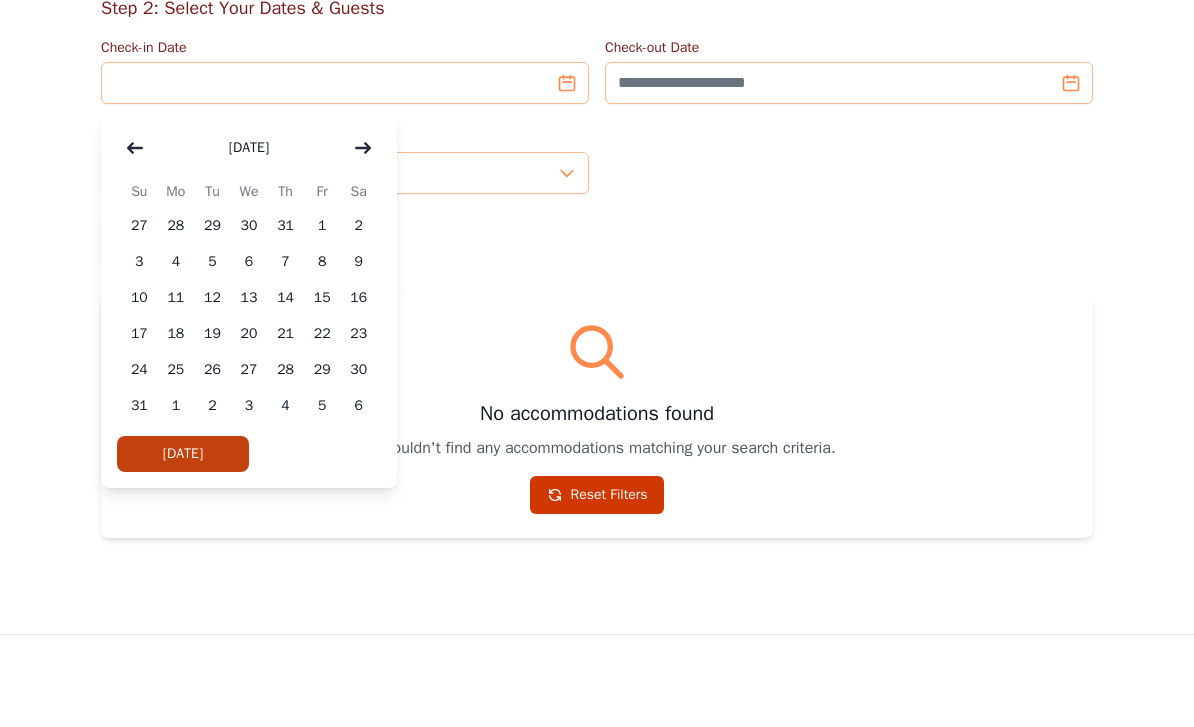 click on "21" at bounding box center (285, 409) 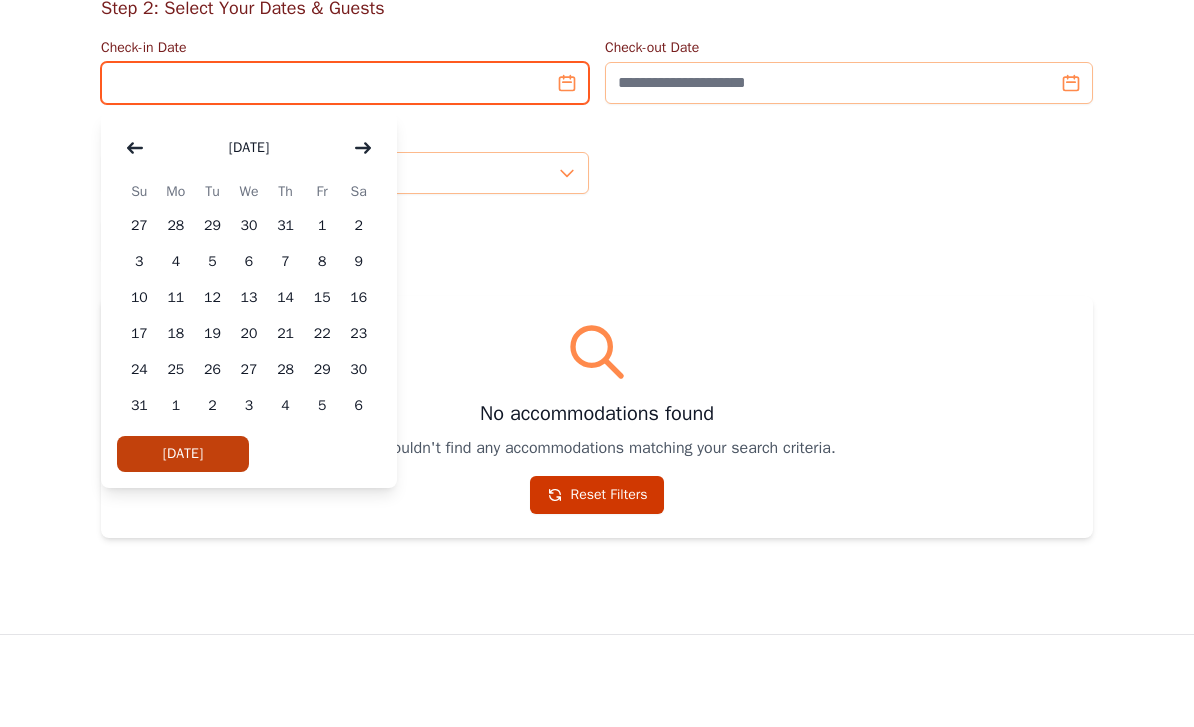 type on "**********" 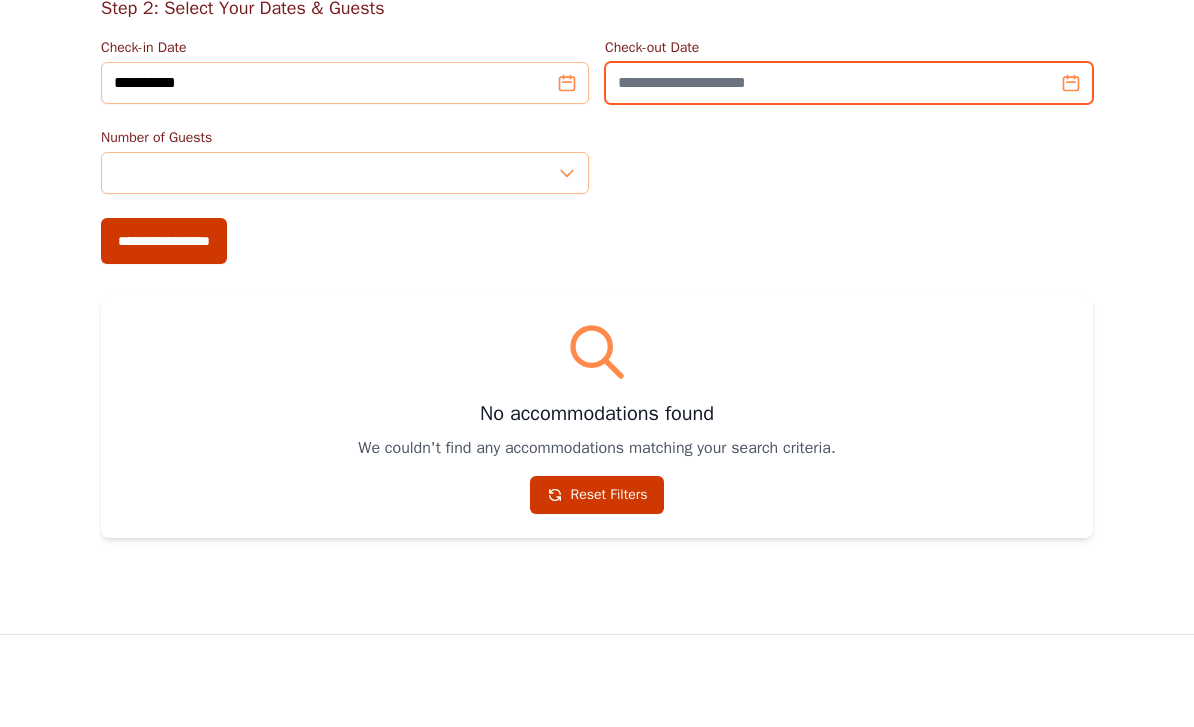 click on "Check-out Date" at bounding box center (849, 158) 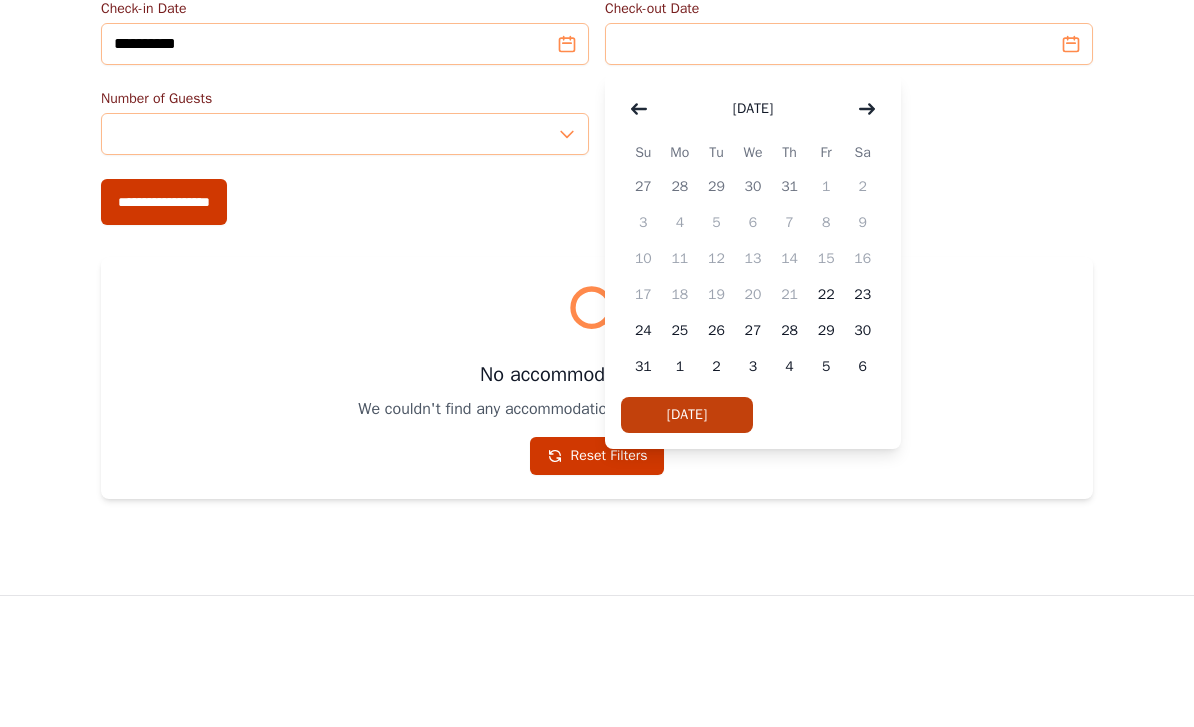 click on "22" at bounding box center [826, 409] 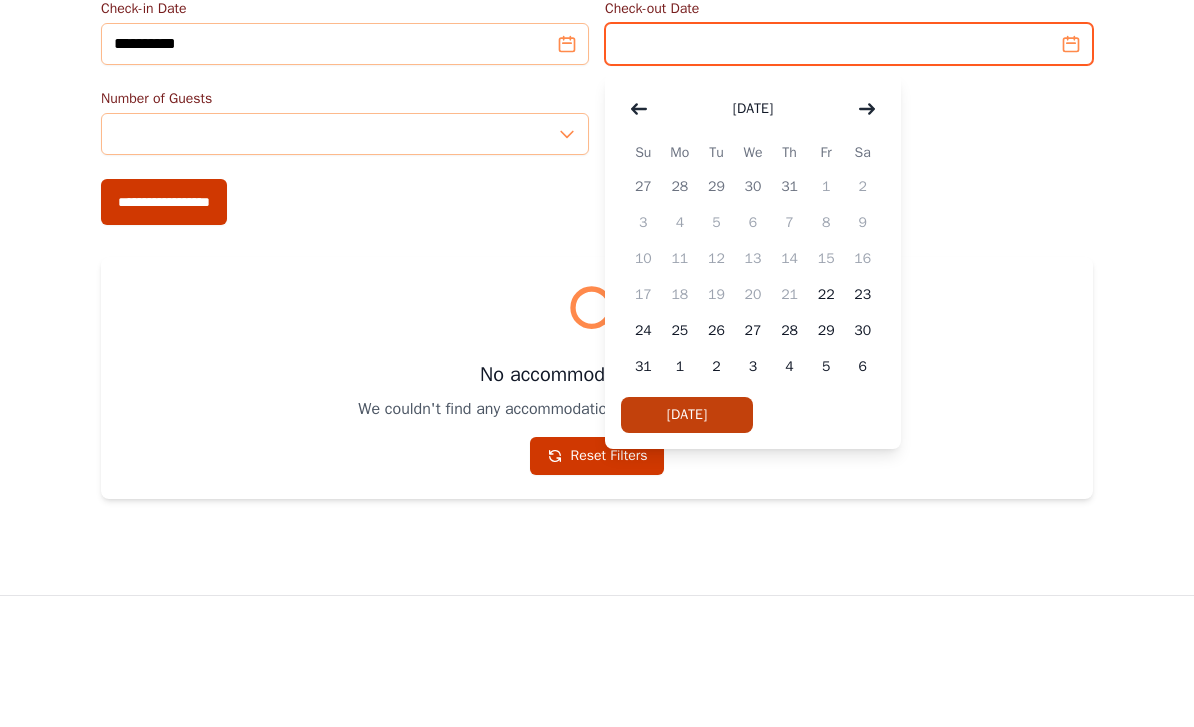 type on "**********" 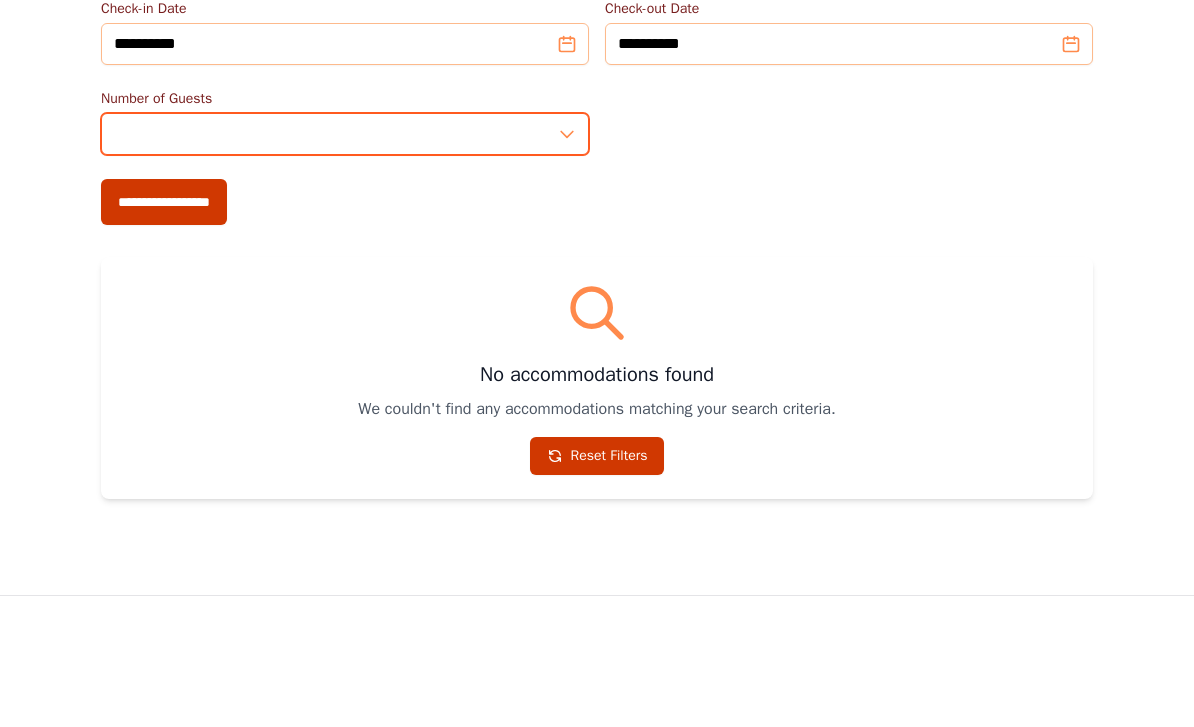 click on "*" at bounding box center [345, 248] 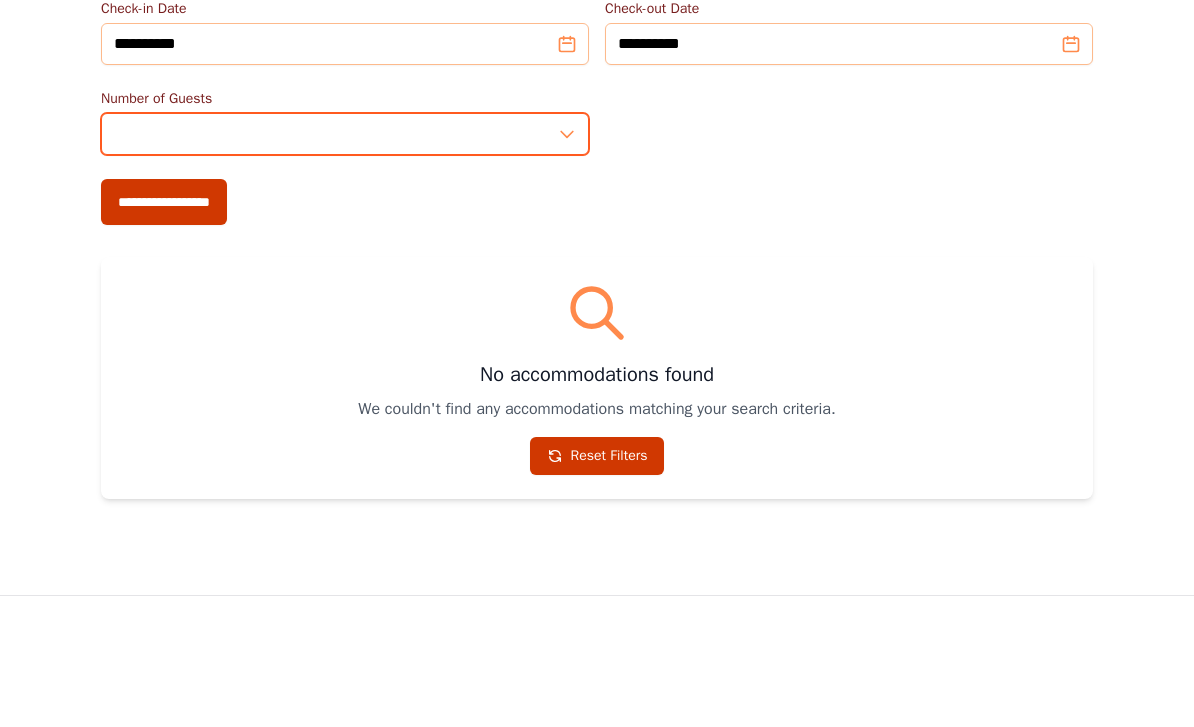 scroll, scrollTop: 525, scrollLeft: 0, axis: vertical 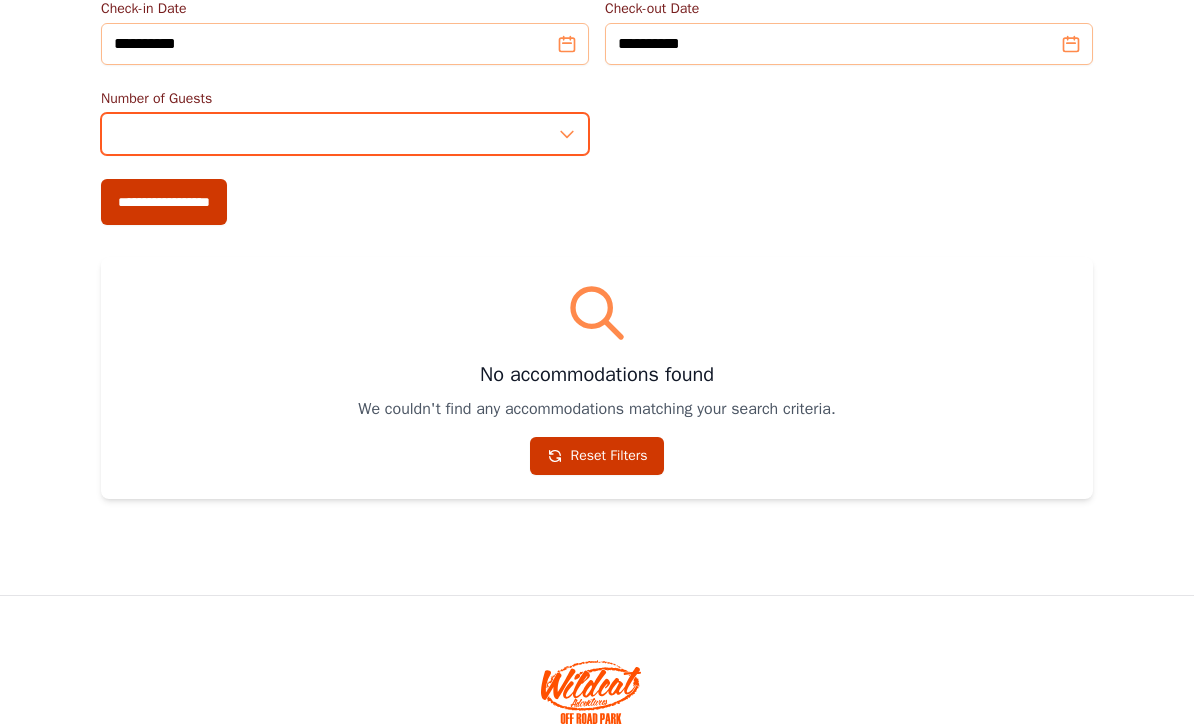 type on "*" 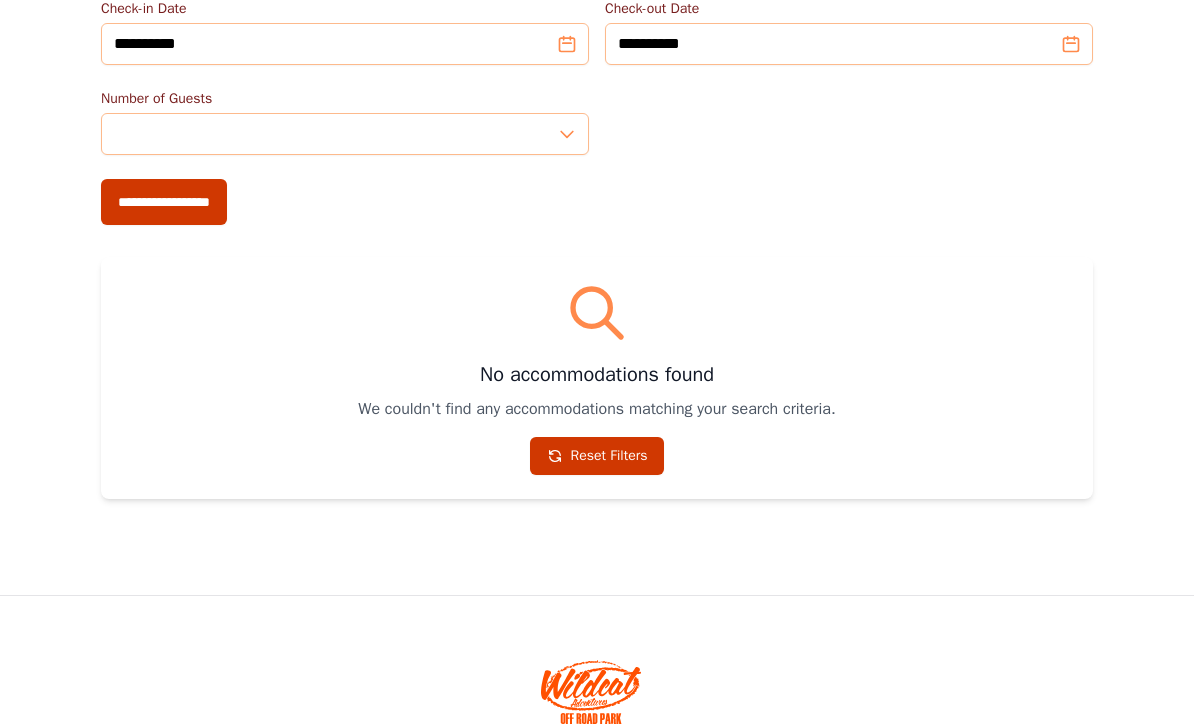 click on "**********" at bounding box center (164, 202) 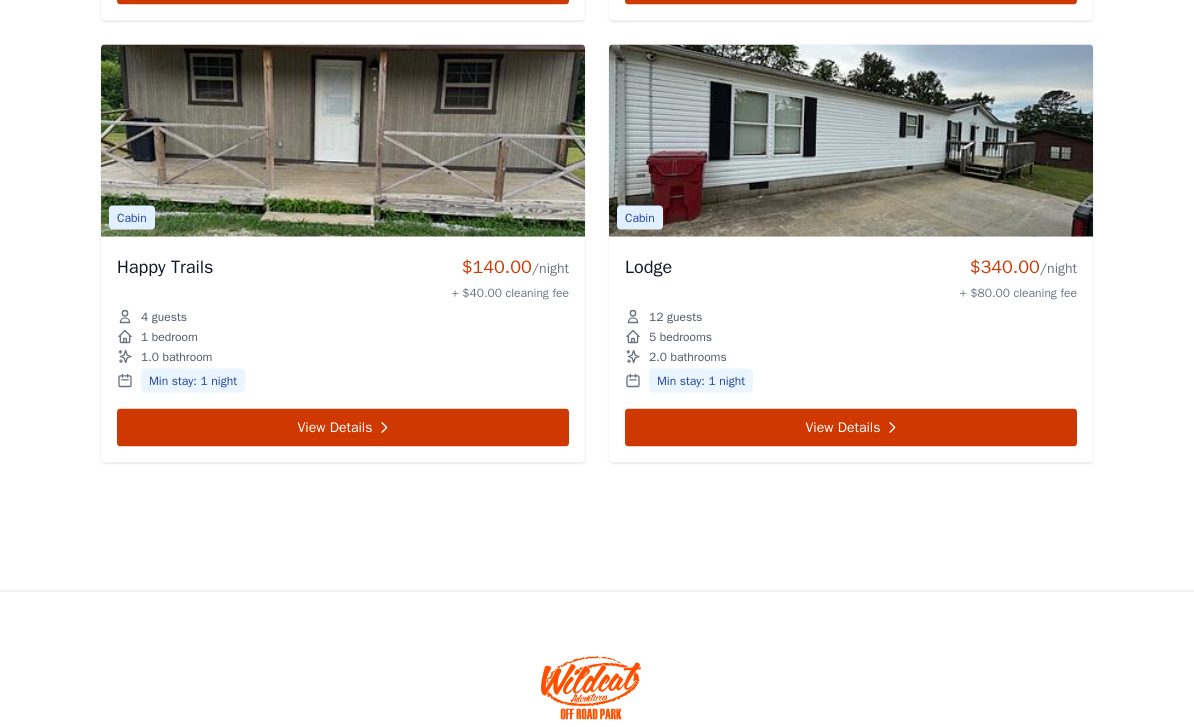 scroll, scrollTop: 1778, scrollLeft: 0, axis: vertical 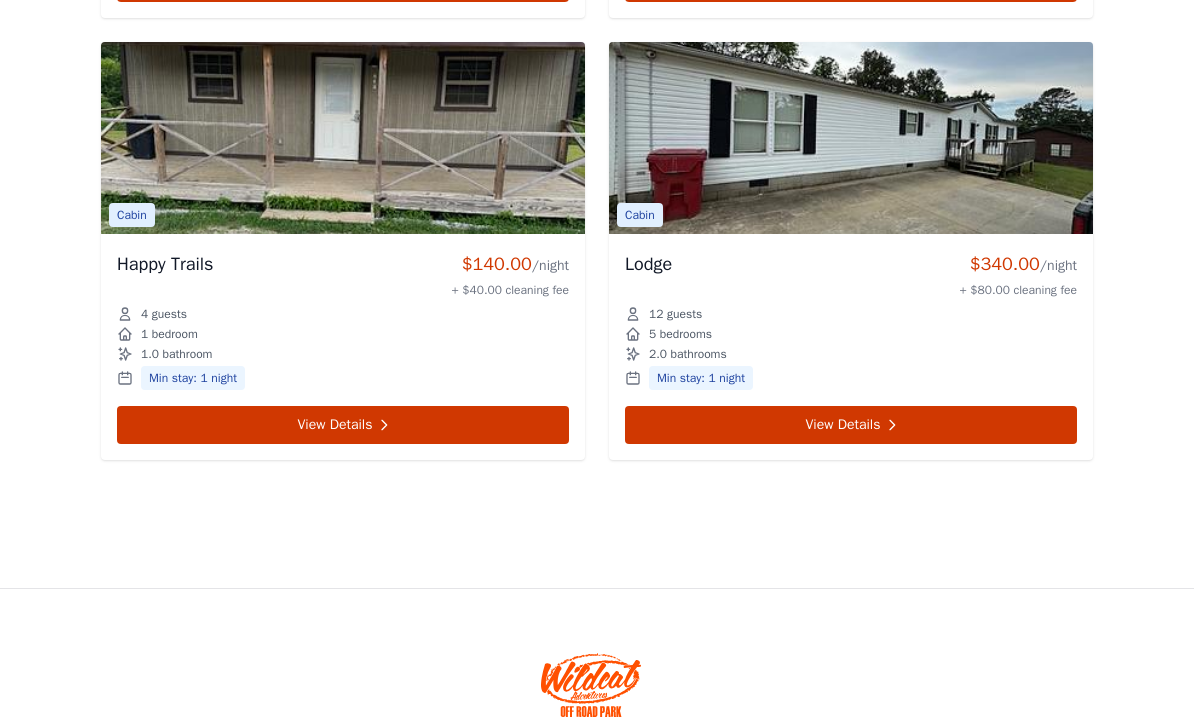 click at bounding box center [343, 138] 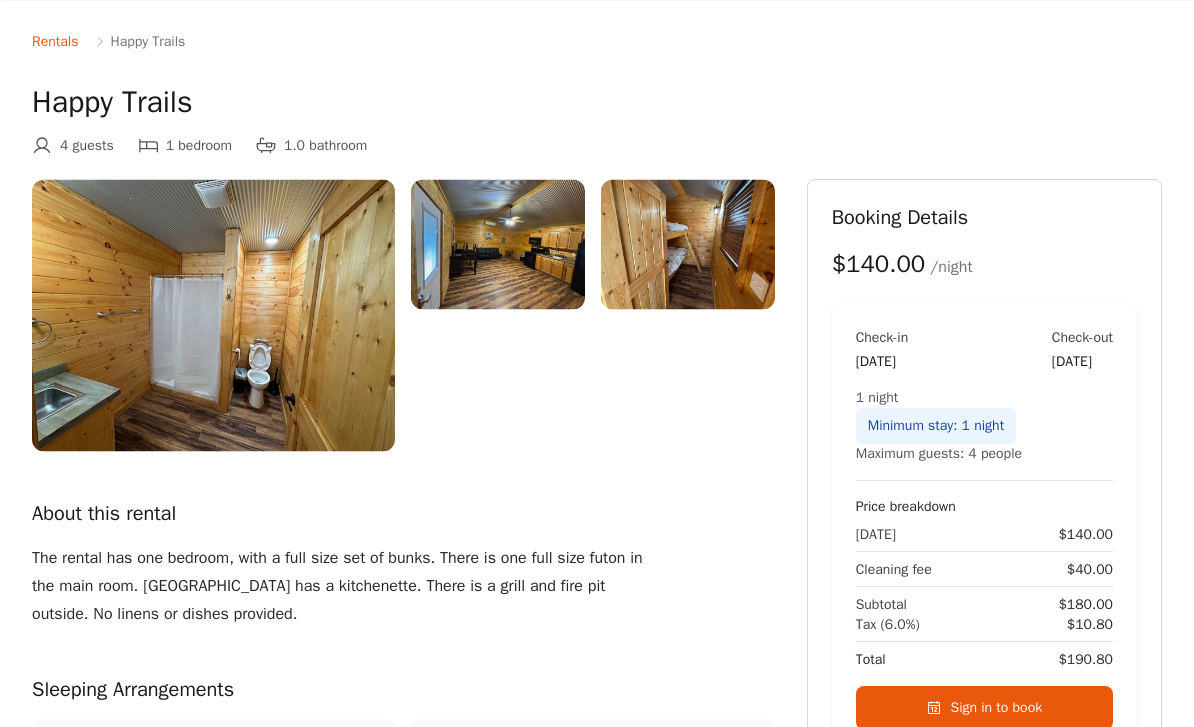 scroll, scrollTop: 67, scrollLeft: 0, axis: vertical 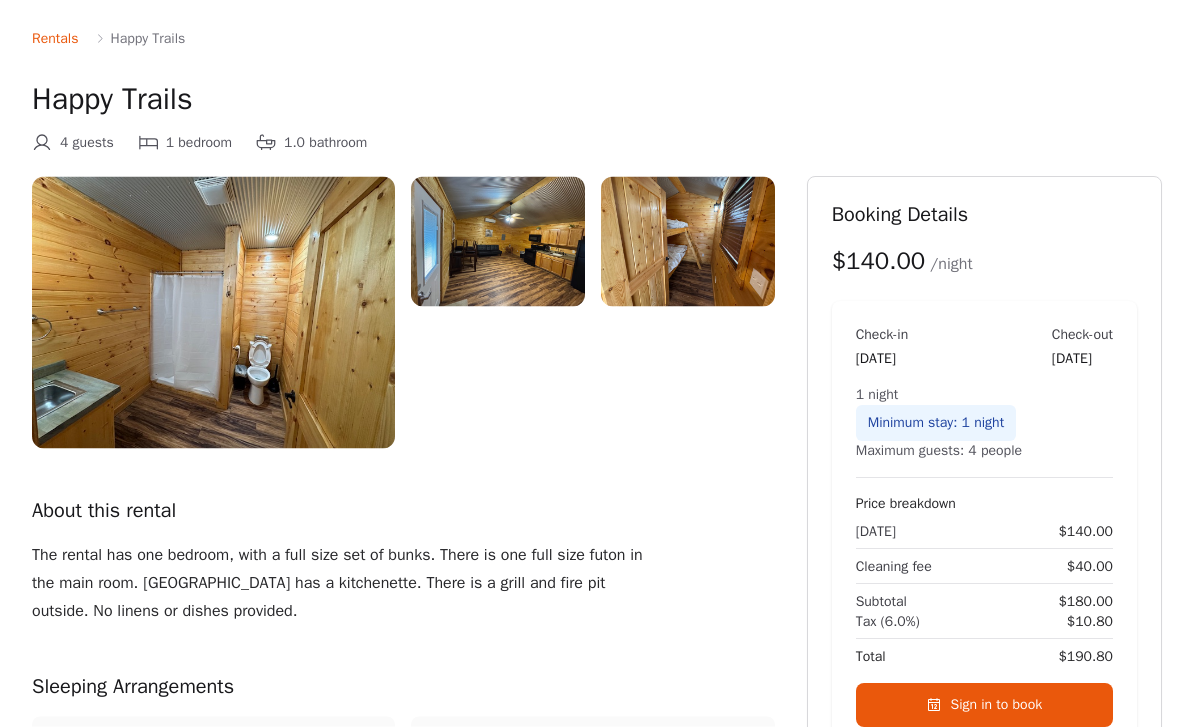 click at bounding box center (213, 313) 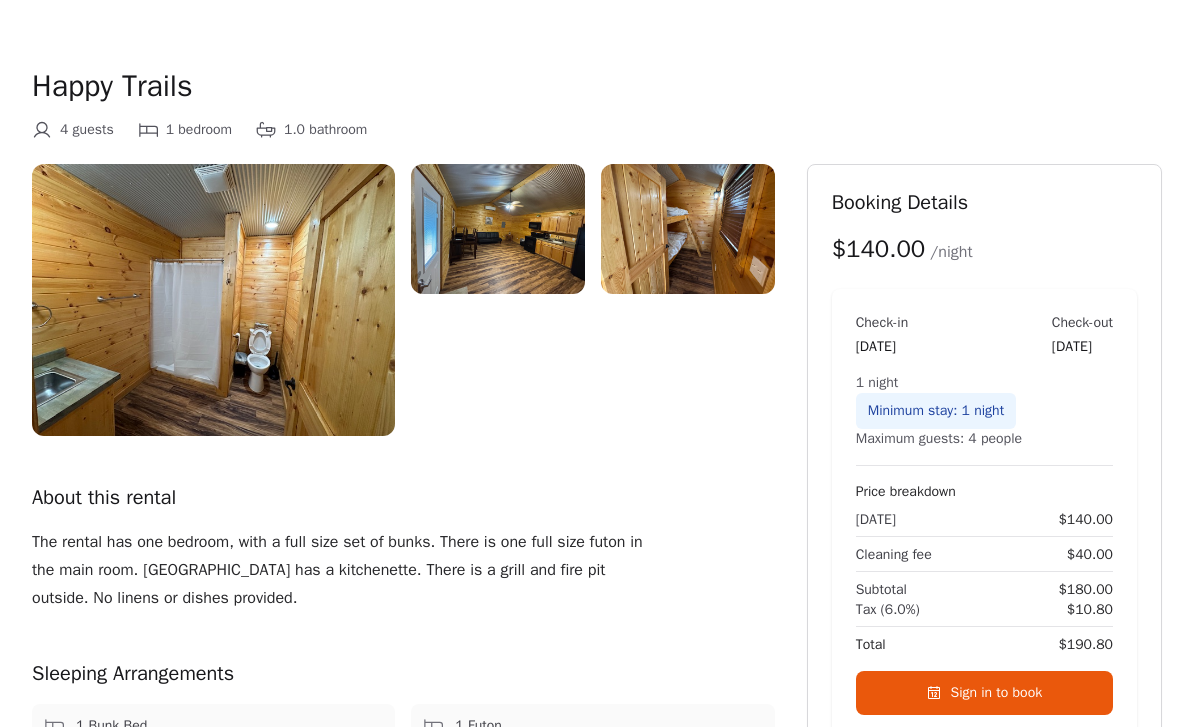 scroll, scrollTop: 0, scrollLeft: 0, axis: both 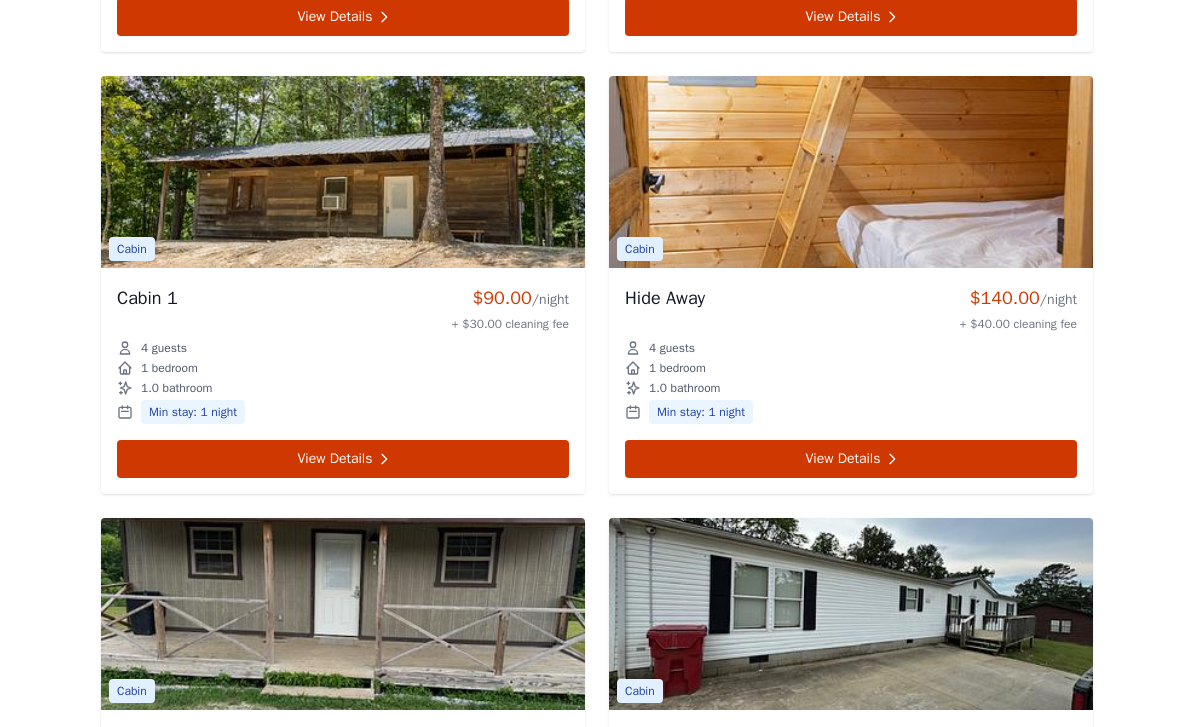 click 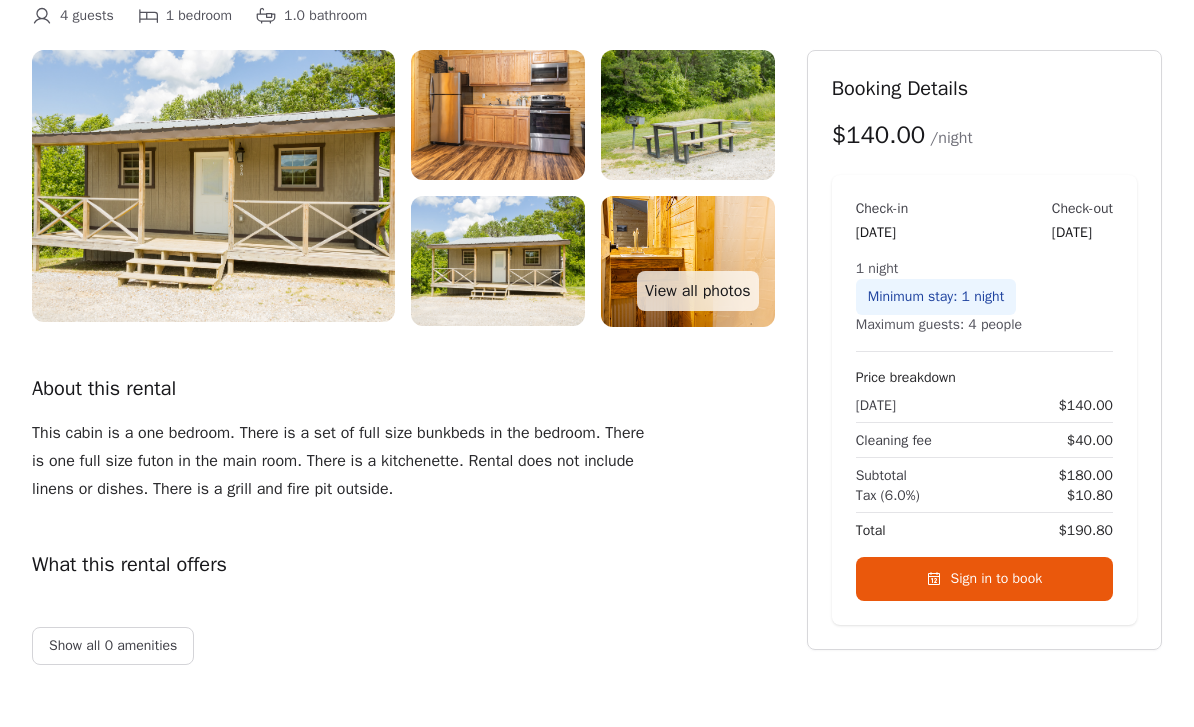 scroll, scrollTop: 189, scrollLeft: 0, axis: vertical 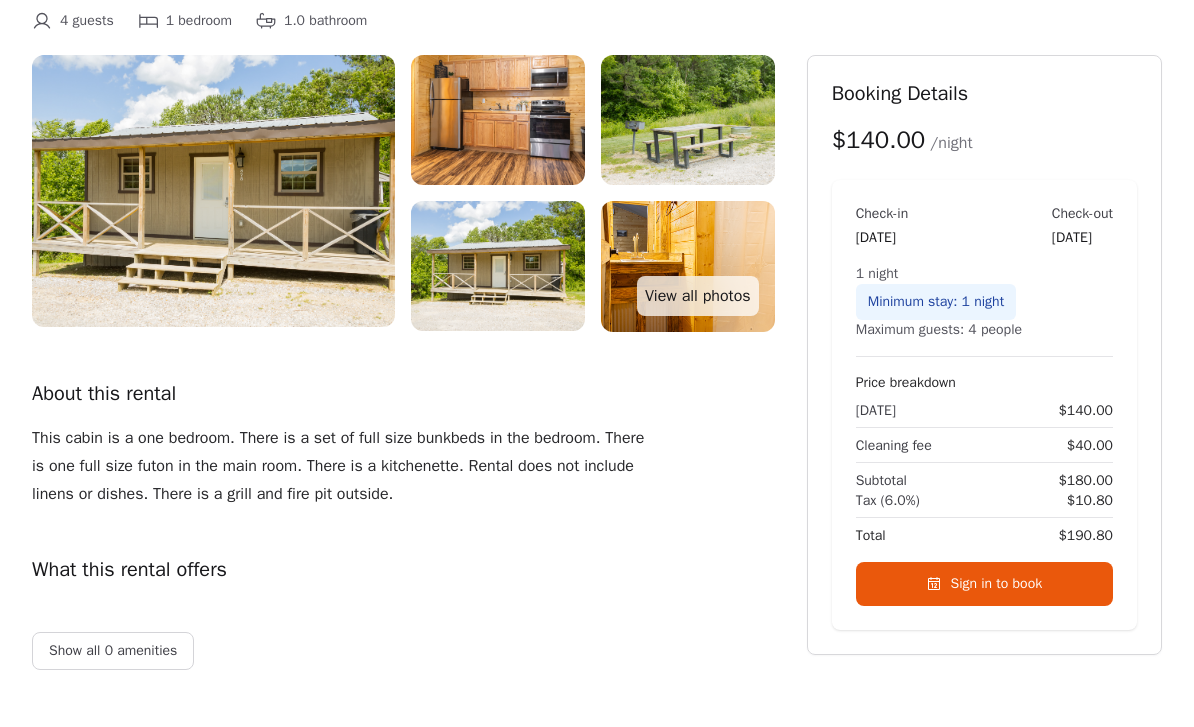 click at bounding box center [213, 191] 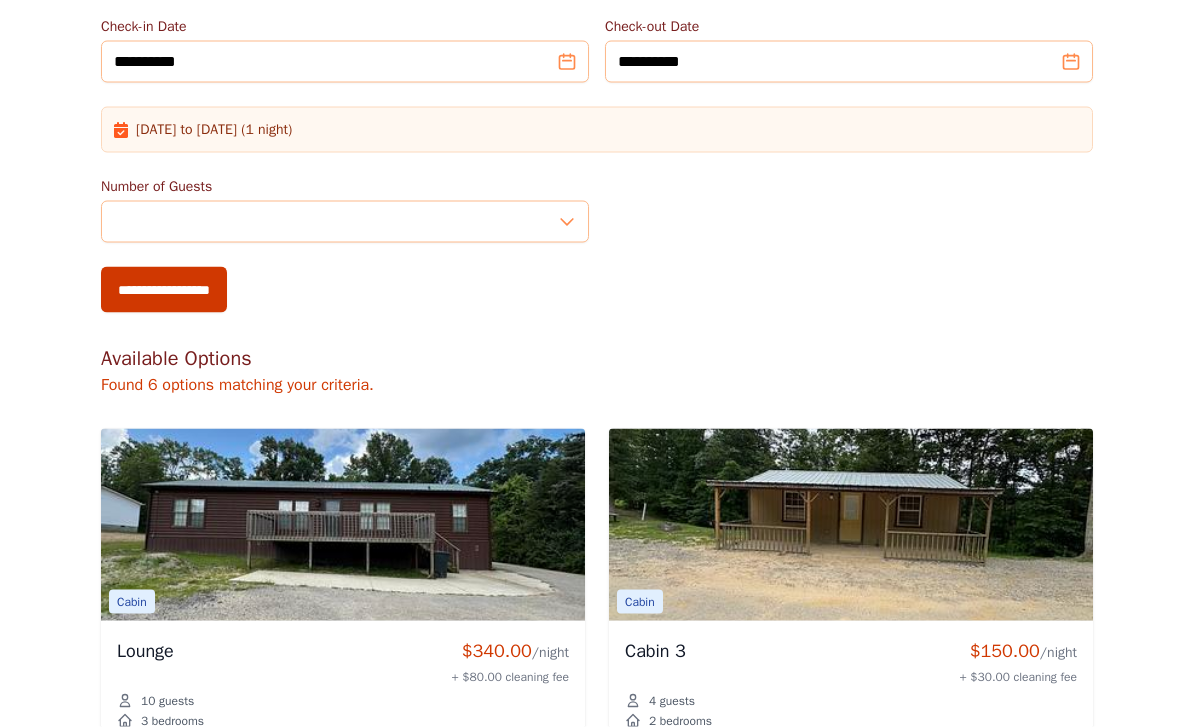 scroll, scrollTop: 508, scrollLeft: 0, axis: vertical 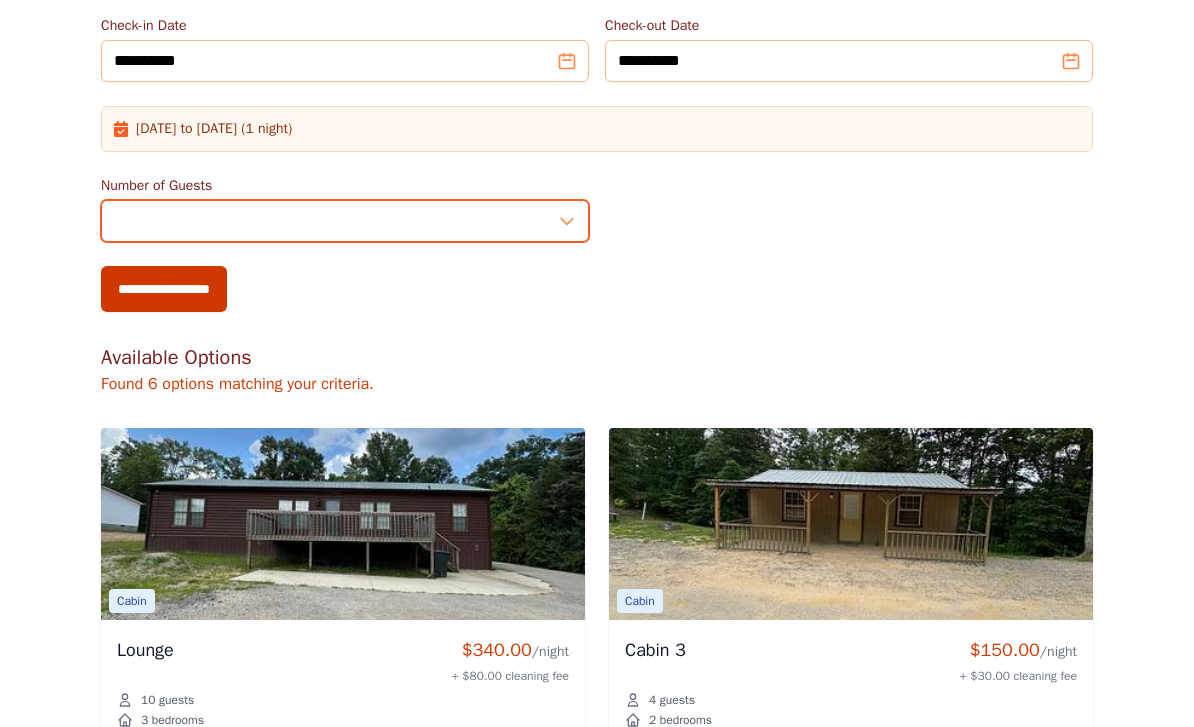 click on "*" at bounding box center (345, 221) 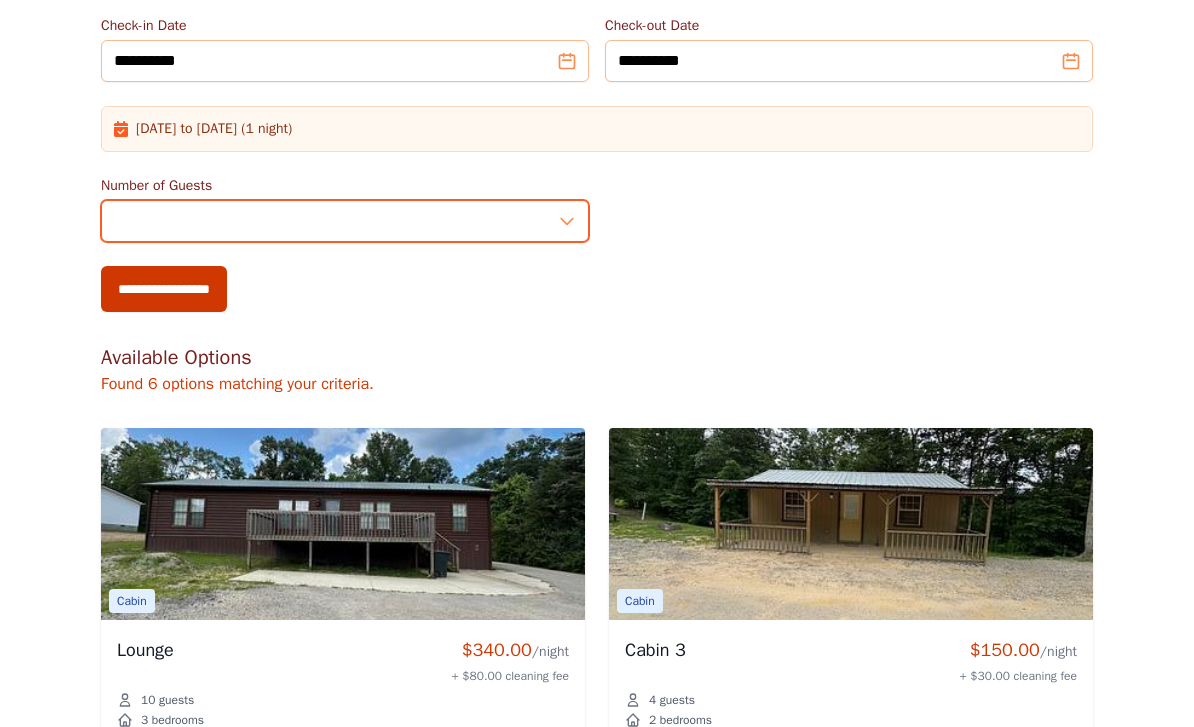 type on "*" 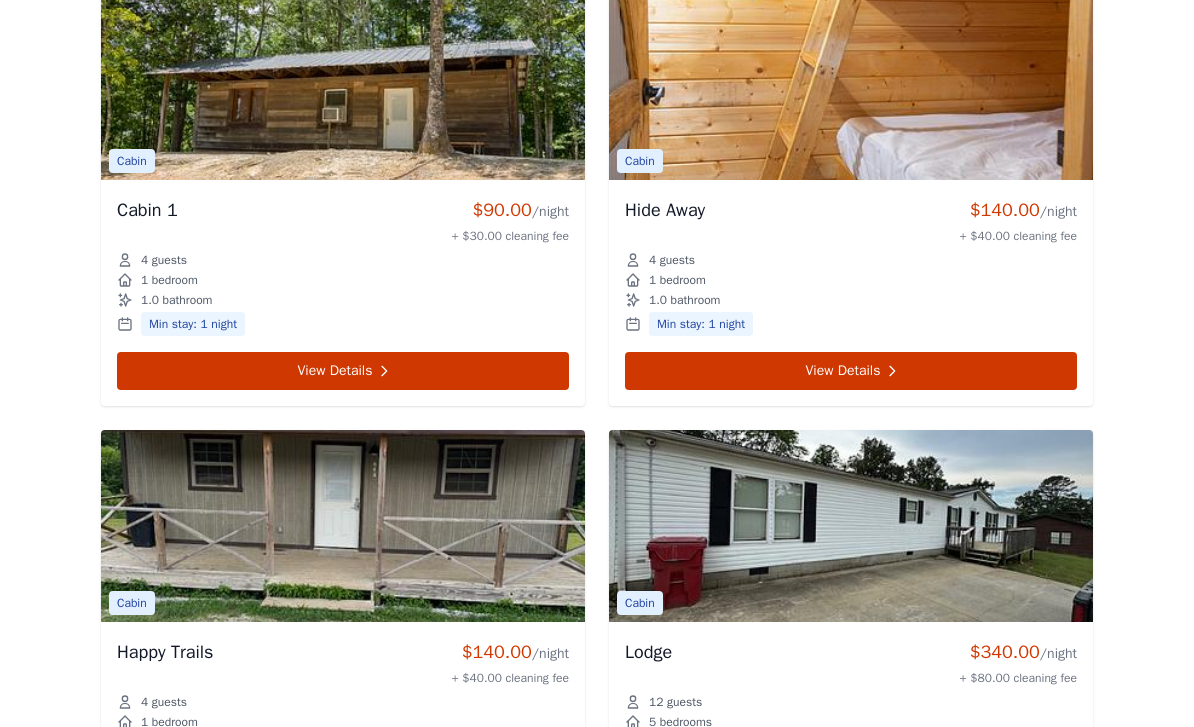 click on "View Details" at bounding box center [343, 371] 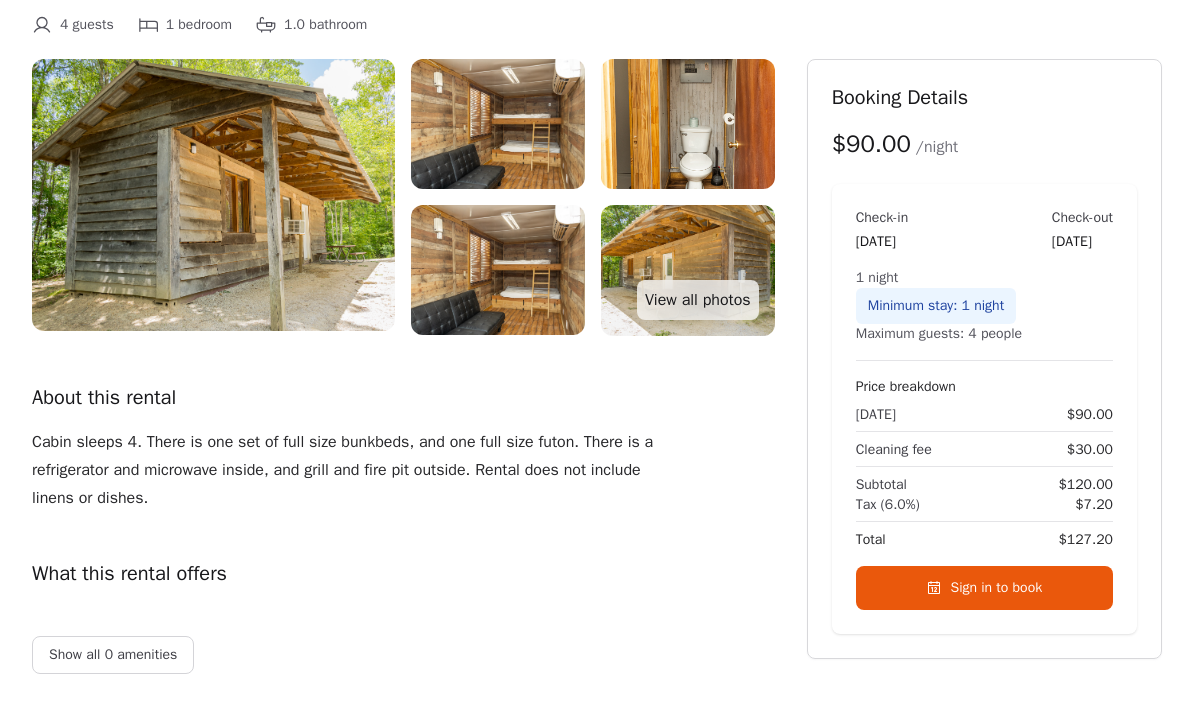 scroll, scrollTop: 182, scrollLeft: 0, axis: vertical 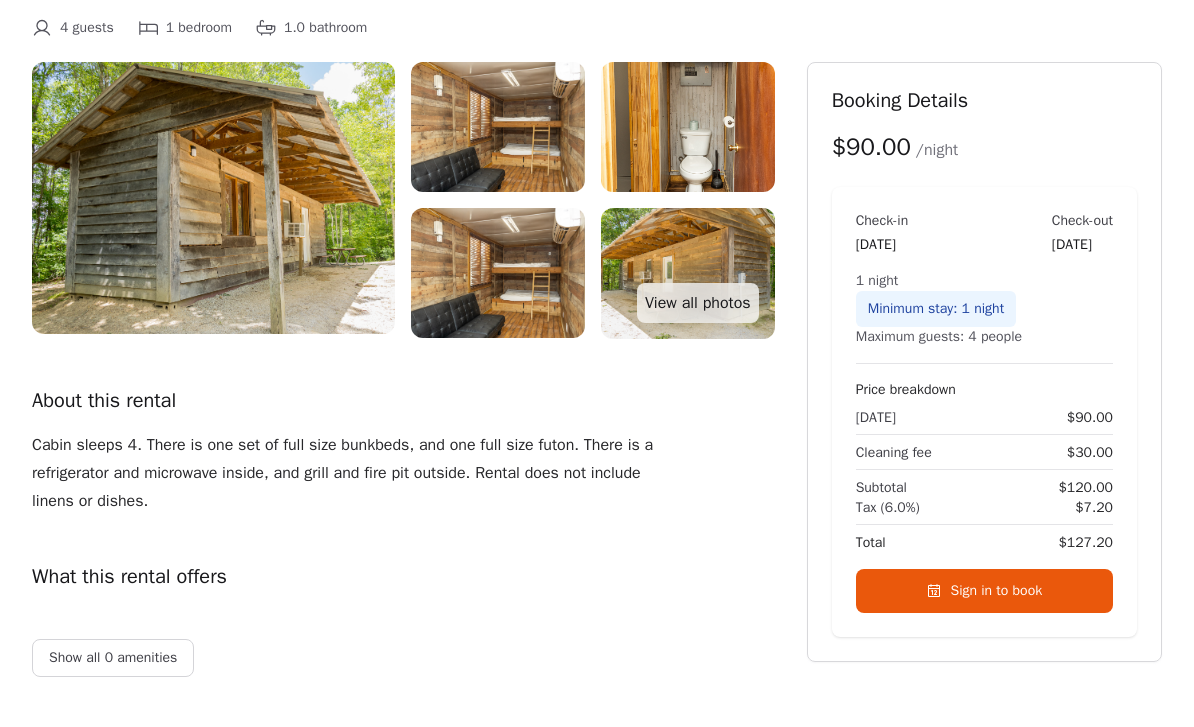 click on "View all photos" at bounding box center (698, 303) 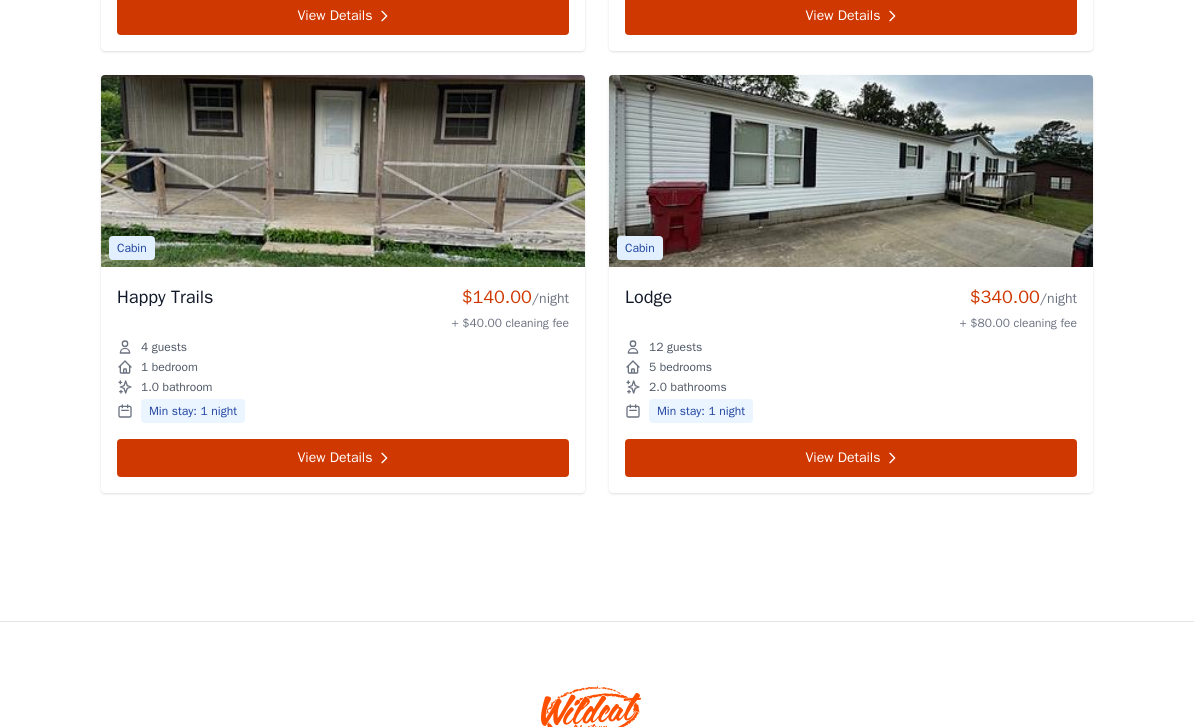 scroll, scrollTop: 1742, scrollLeft: 0, axis: vertical 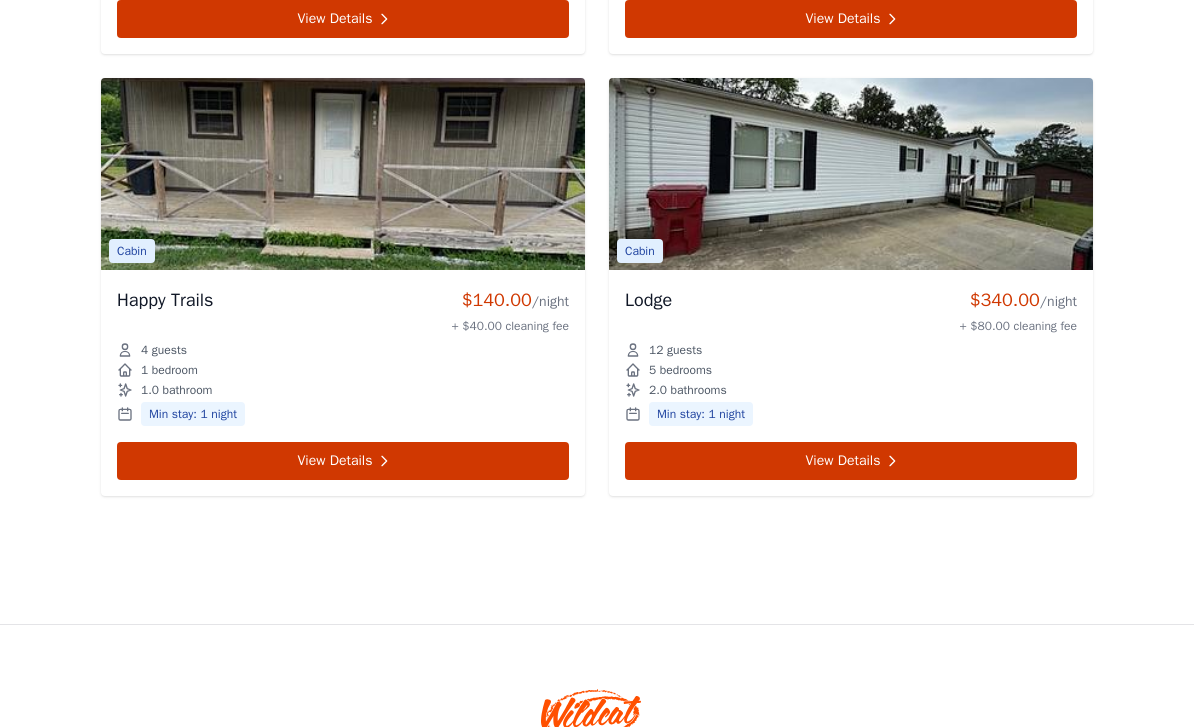 click on "View Details" at bounding box center (343, 461) 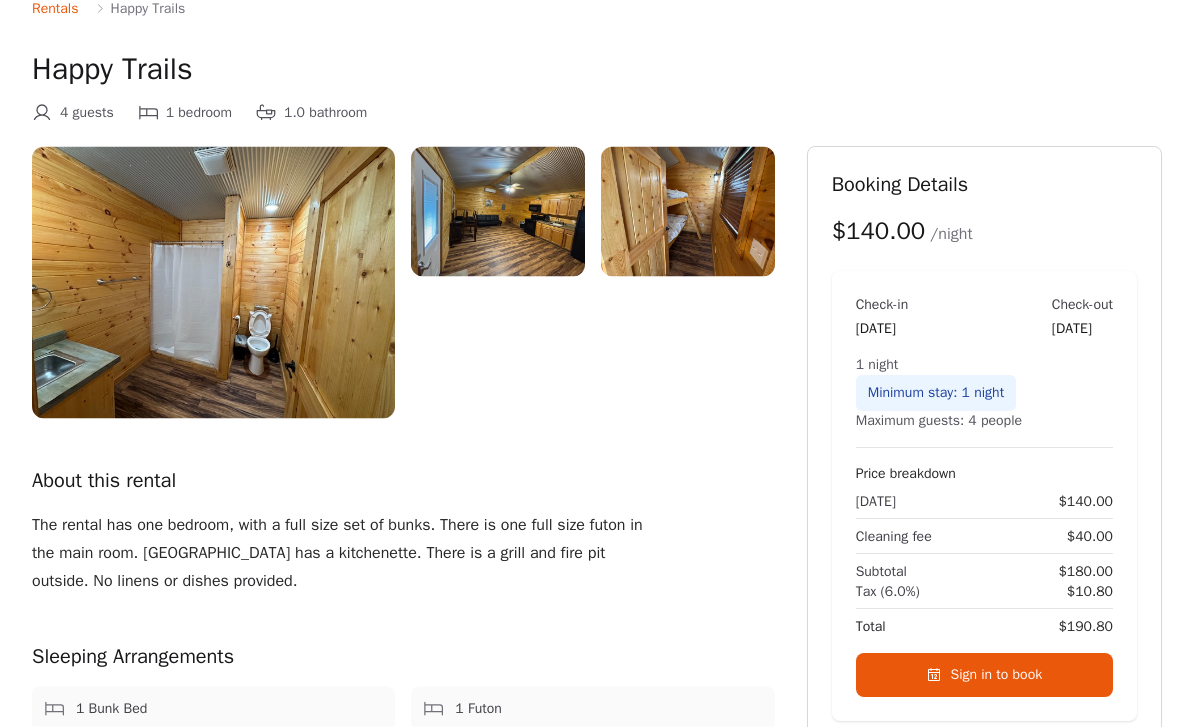 scroll, scrollTop: 98, scrollLeft: 0, axis: vertical 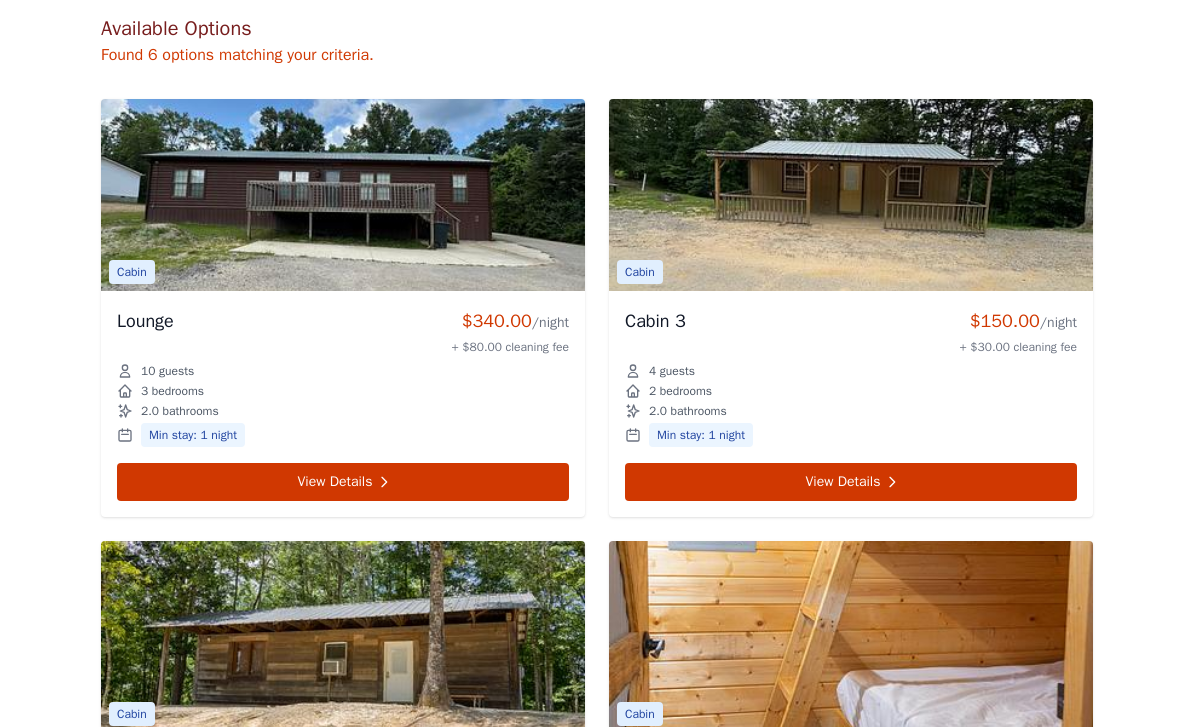 click at bounding box center [343, 195] 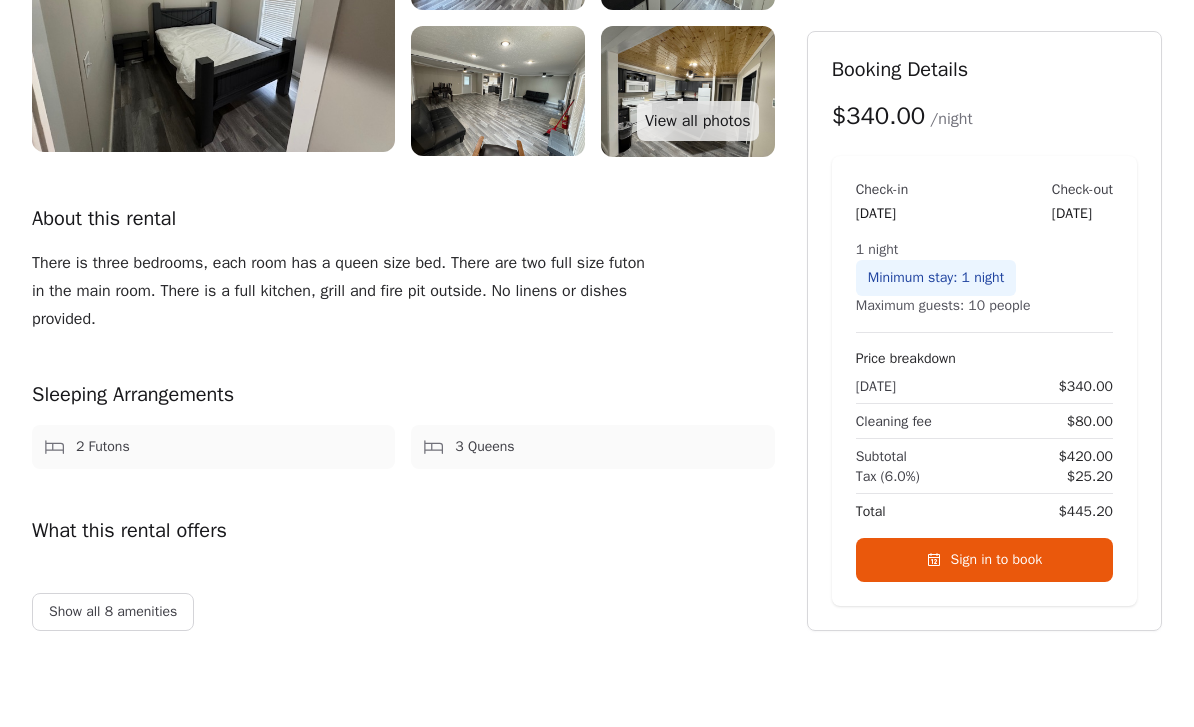 scroll, scrollTop: 72, scrollLeft: 0, axis: vertical 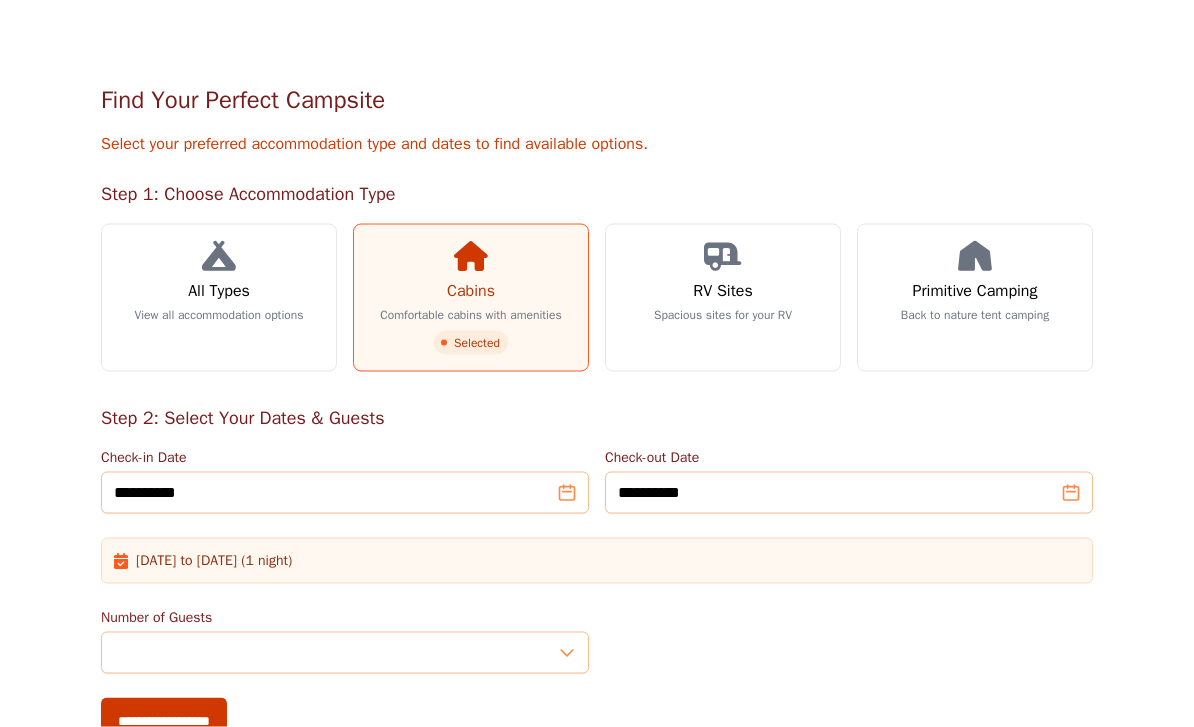 click on "RV Sites
Spacious sites for your RV" at bounding box center [723, 298] 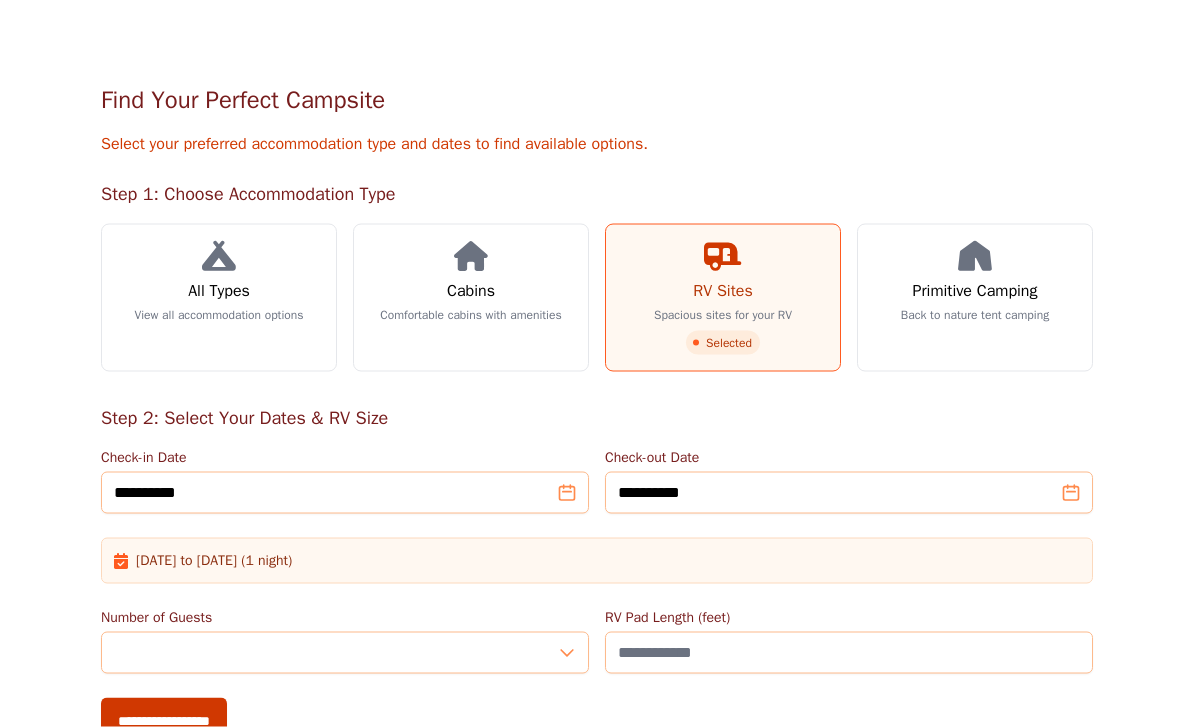 scroll, scrollTop: 77, scrollLeft: 0, axis: vertical 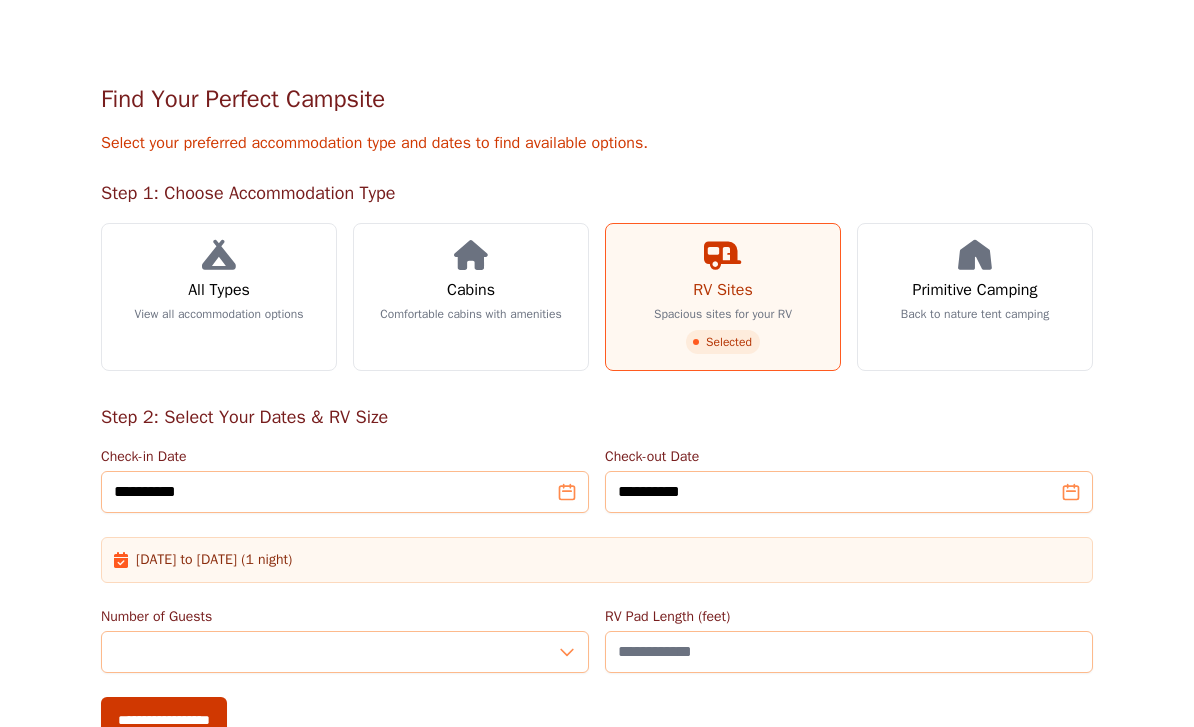 click on "Spacious sites for your RV" at bounding box center (723, 314) 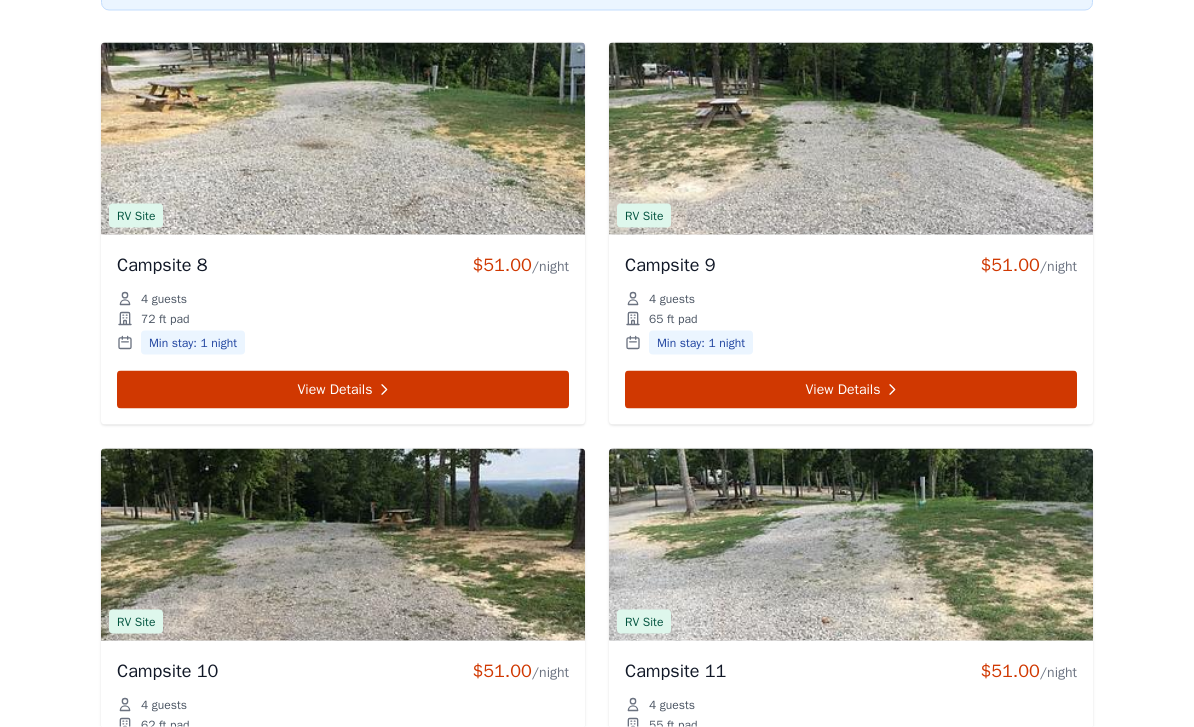 scroll, scrollTop: 997, scrollLeft: 0, axis: vertical 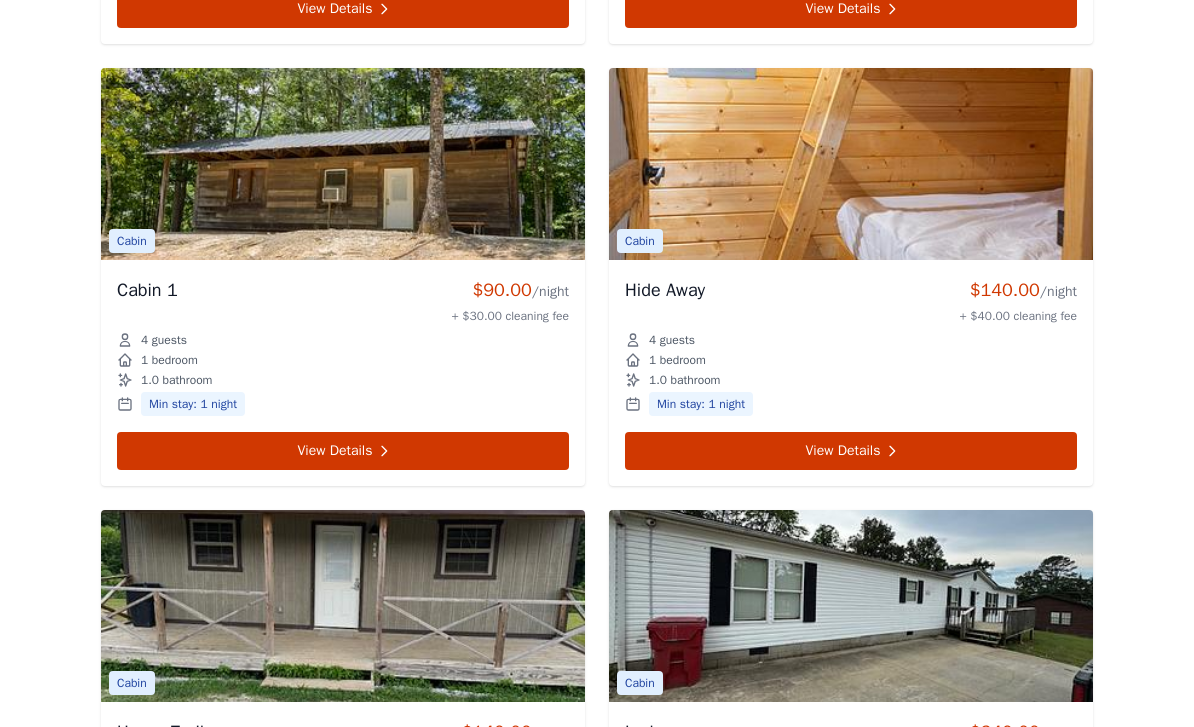 click on "View Details" at bounding box center [851, 451] 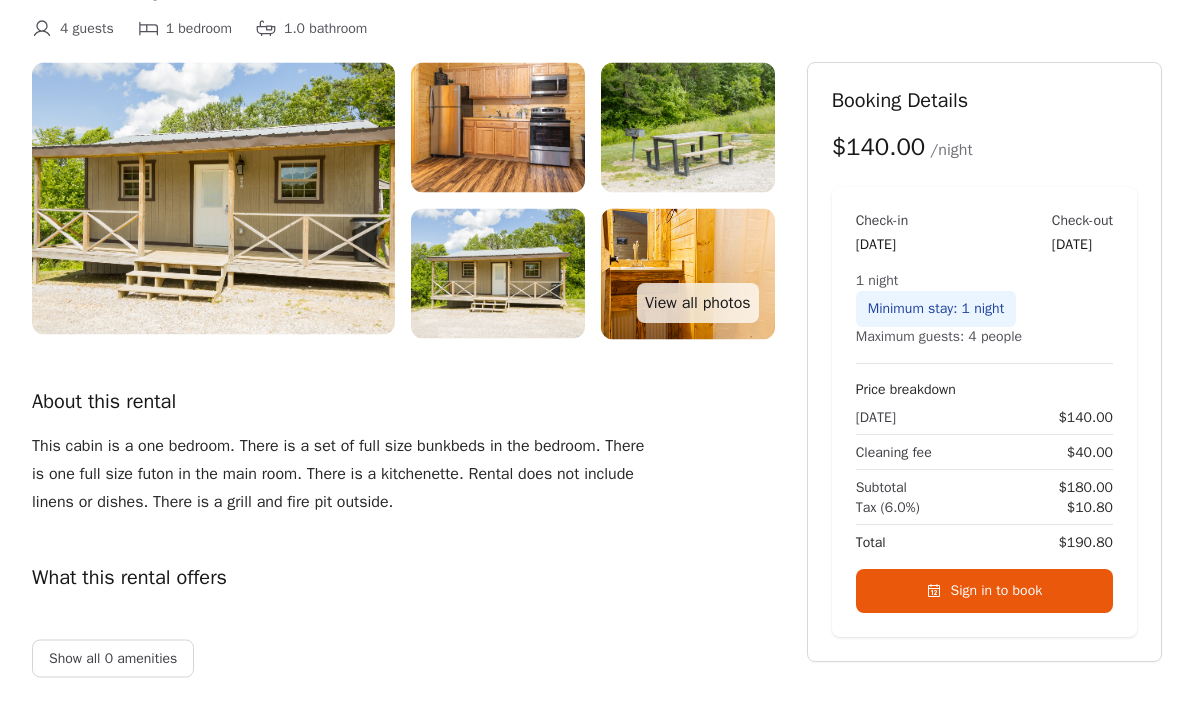 scroll, scrollTop: 179, scrollLeft: 0, axis: vertical 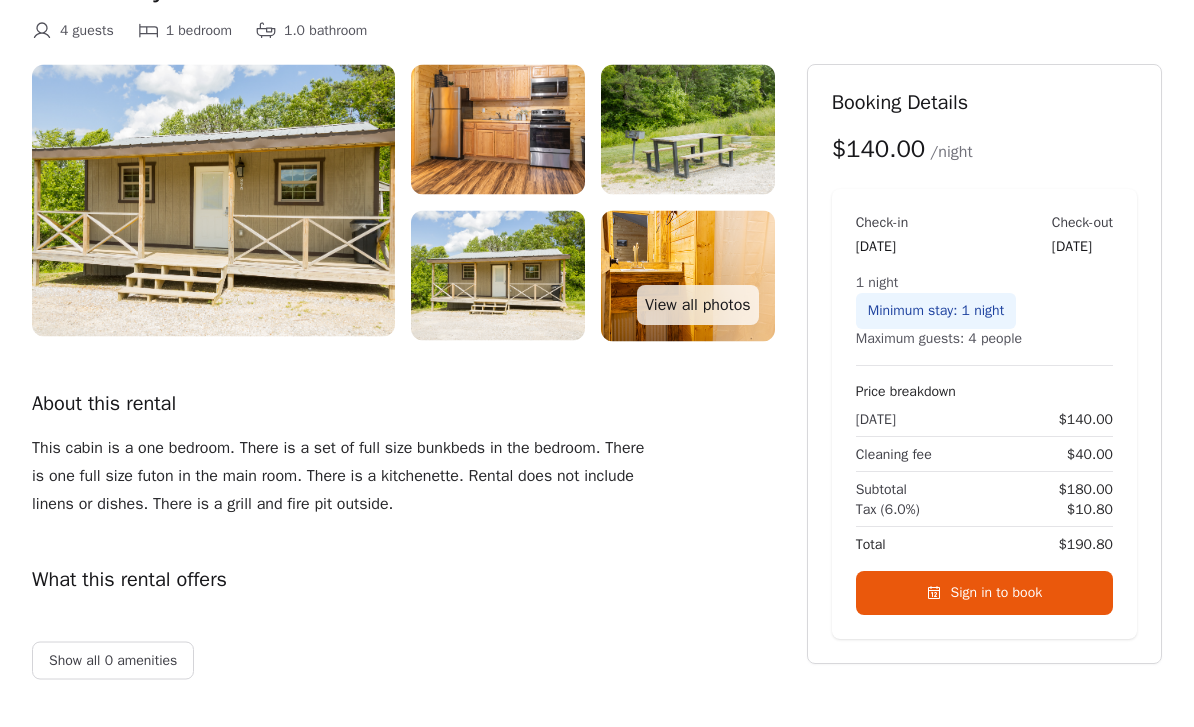 click on "View all photos" at bounding box center [698, 306] 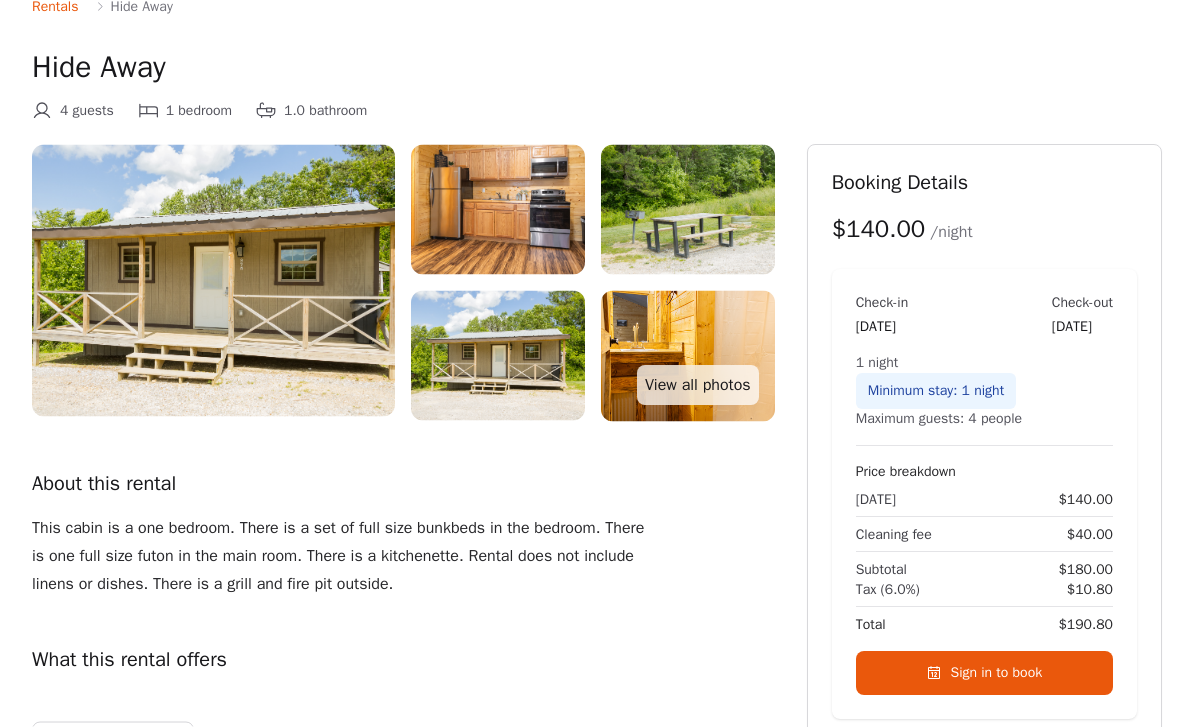 scroll, scrollTop: 100, scrollLeft: 0, axis: vertical 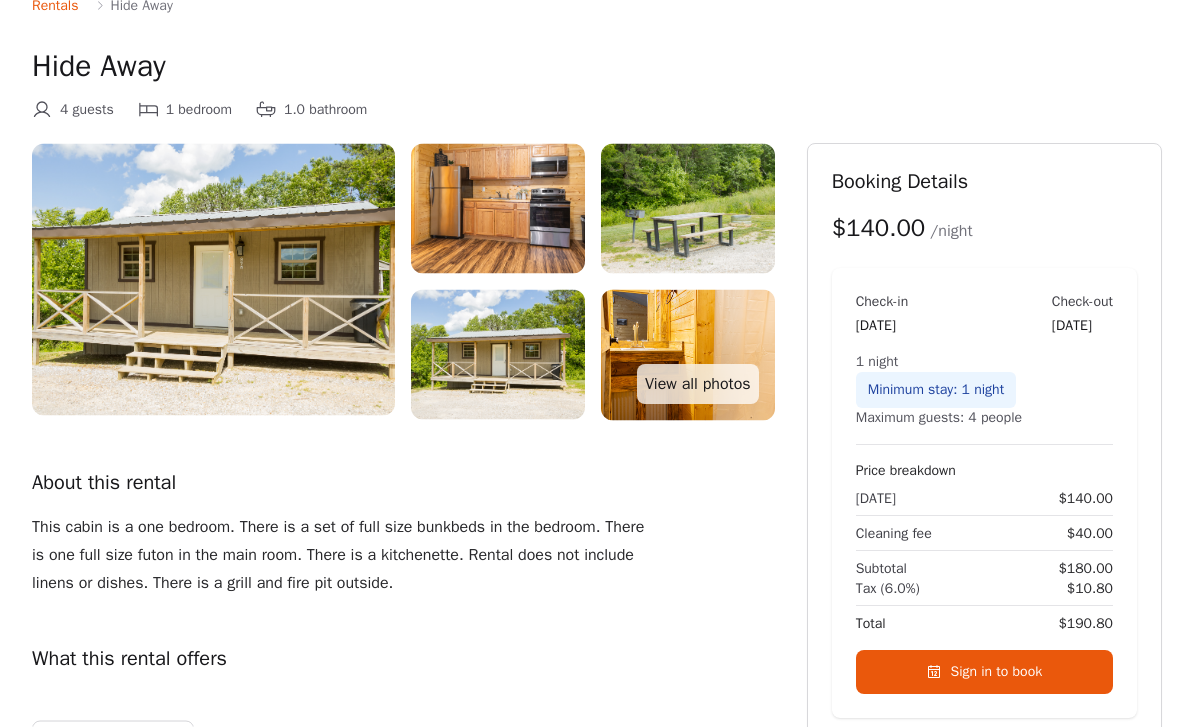 click on "View all photos" at bounding box center [698, 385] 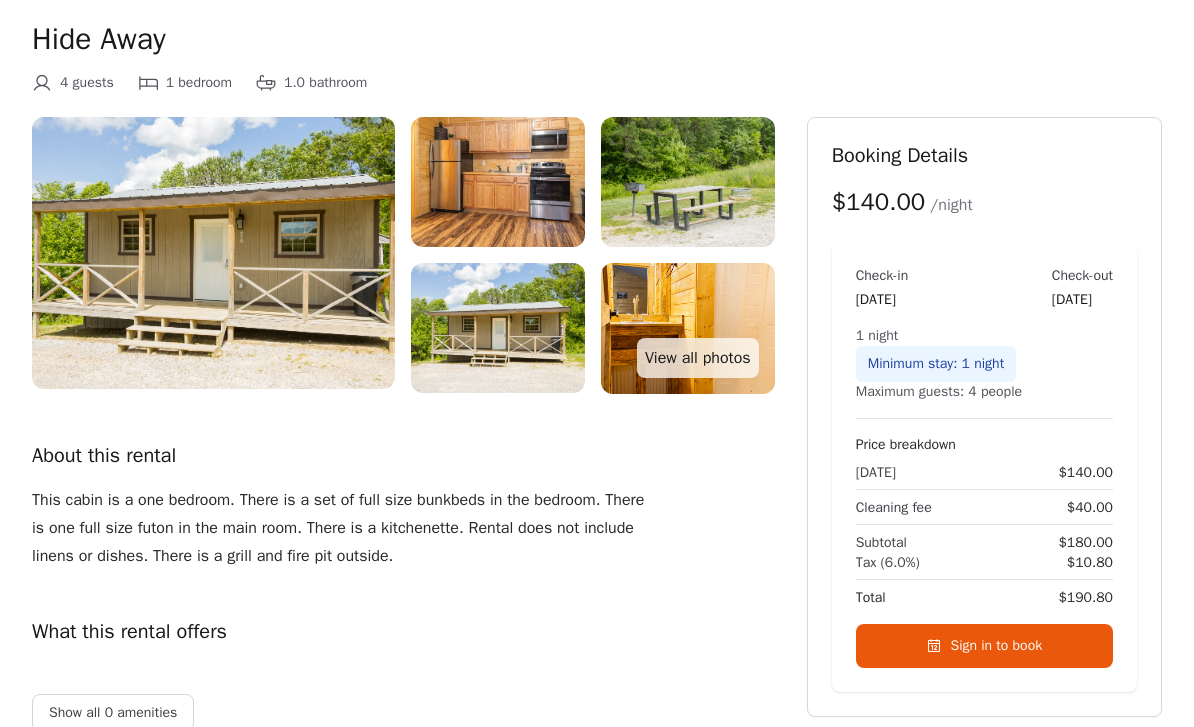 scroll, scrollTop: 126, scrollLeft: 0, axis: vertical 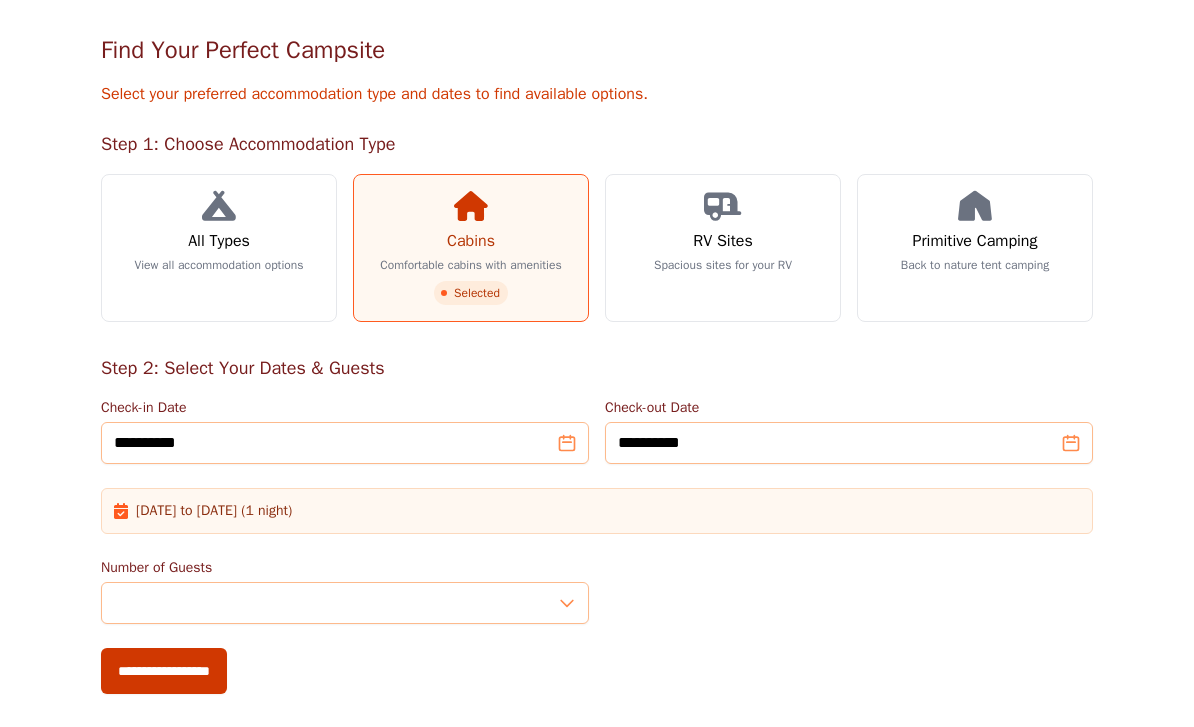 click on "Primitive Camping
Back to nature tent camping" at bounding box center [975, 248] 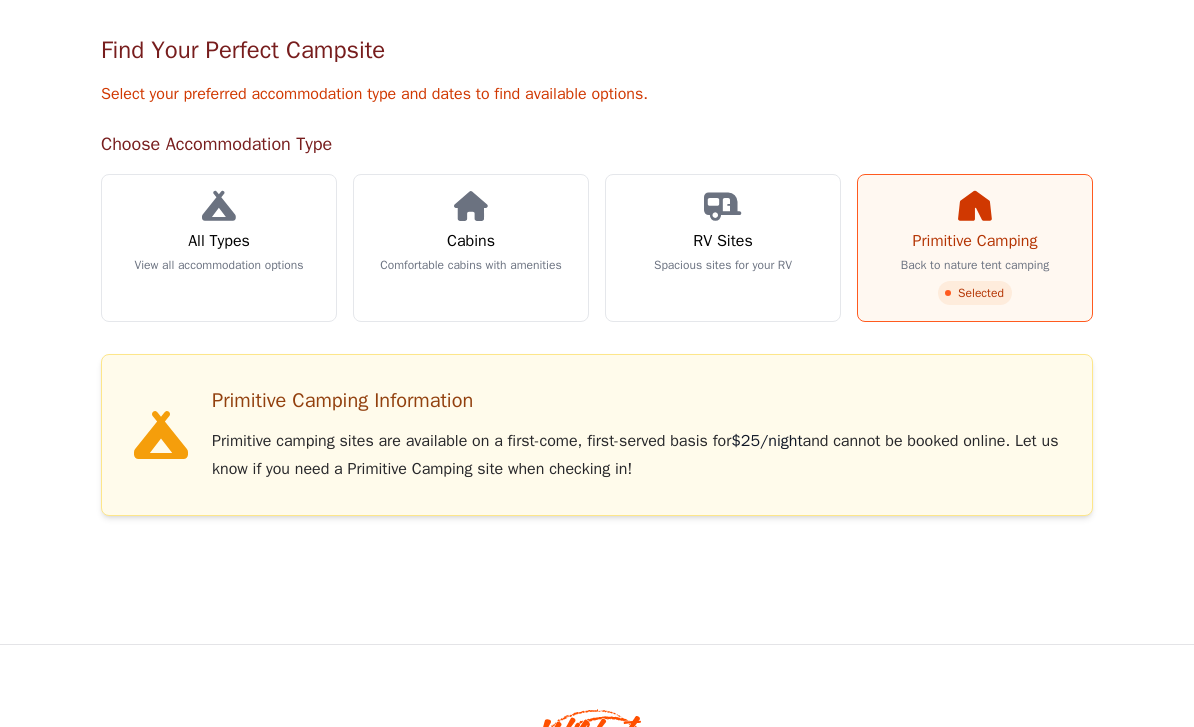 click on "RV Sites
Spacious sites for your RV" at bounding box center [723, 248] 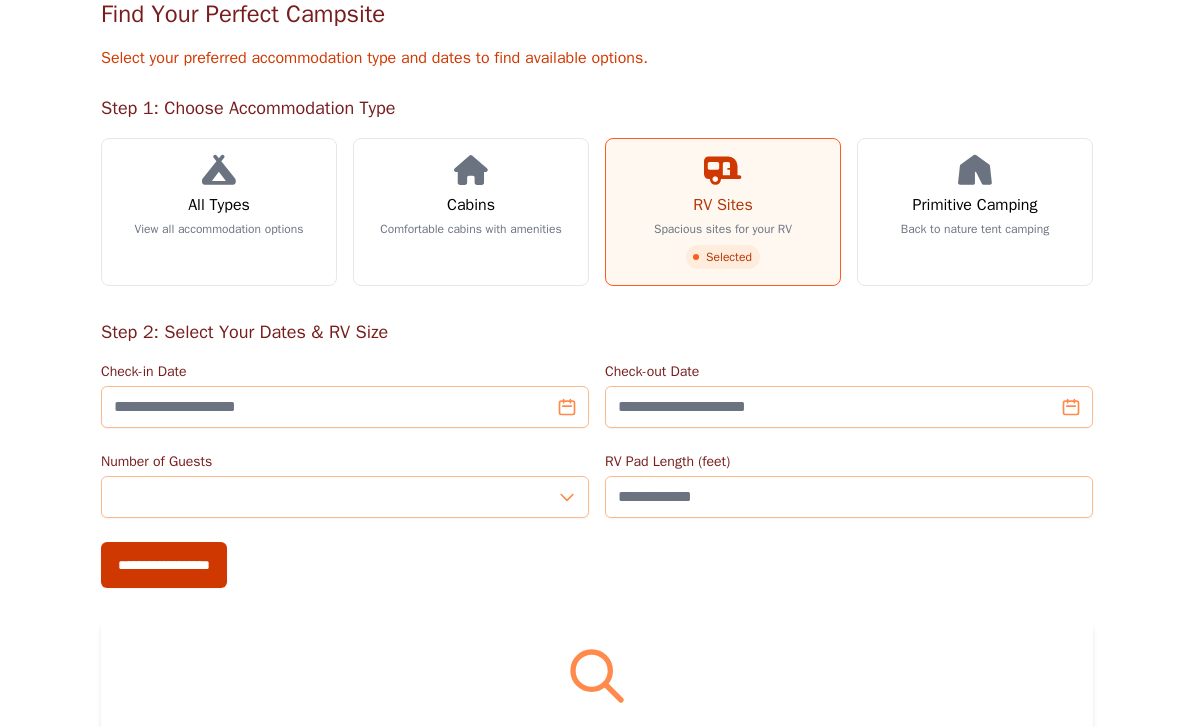 scroll, scrollTop: 161, scrollLeft: 0, axis: vertical 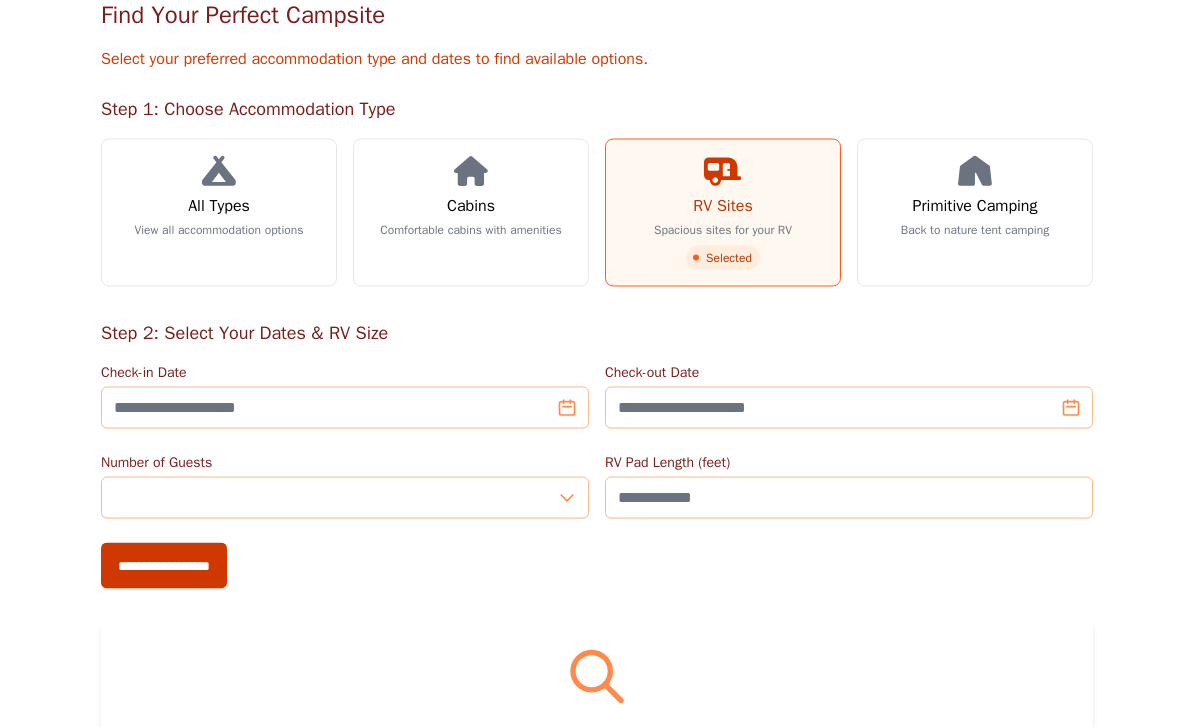 click on "All Types
View all accommodation options" at bounding box center [219, 213] 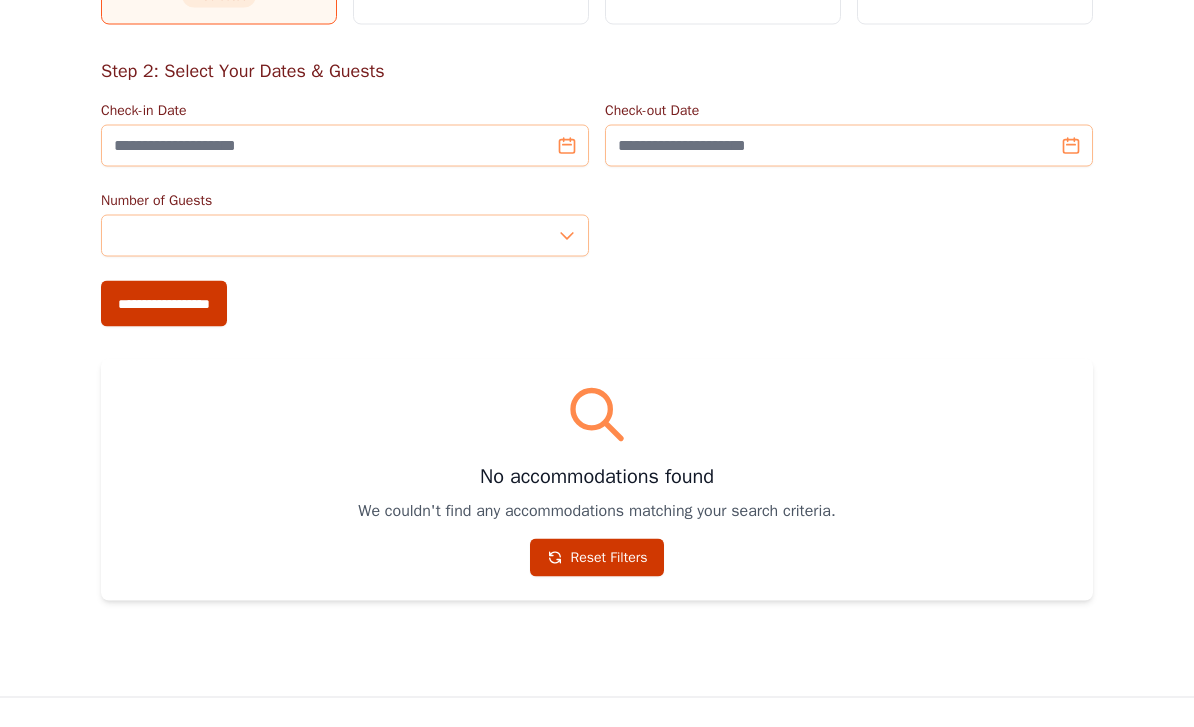 scroll, scrollTop: 413, scrollLeft: 0, axis: vertical 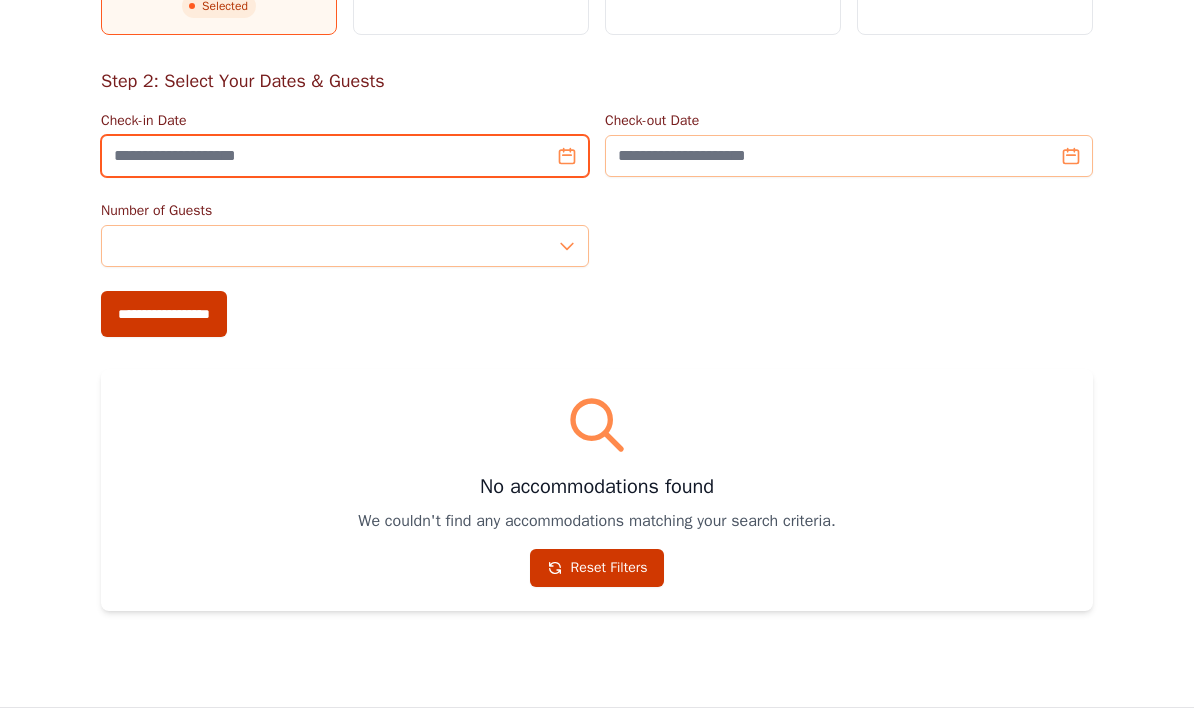click on "Check-in Date" at bounding box center [345, 156] 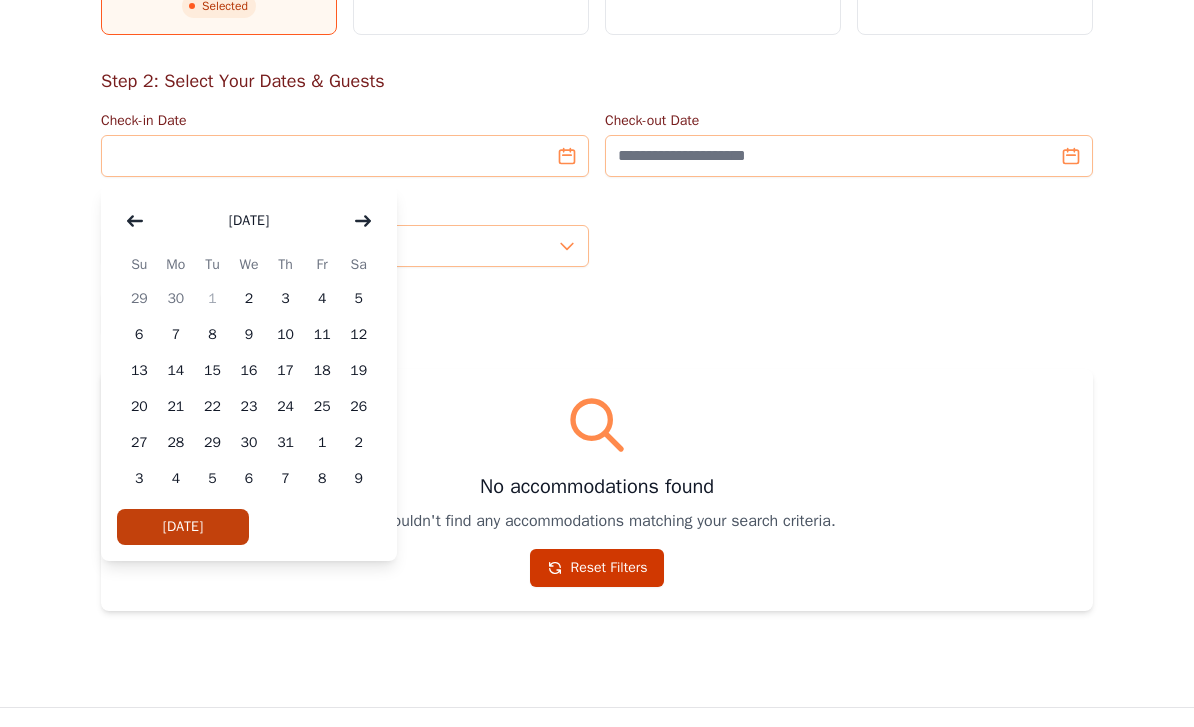 click at bounding box center (363, 221) 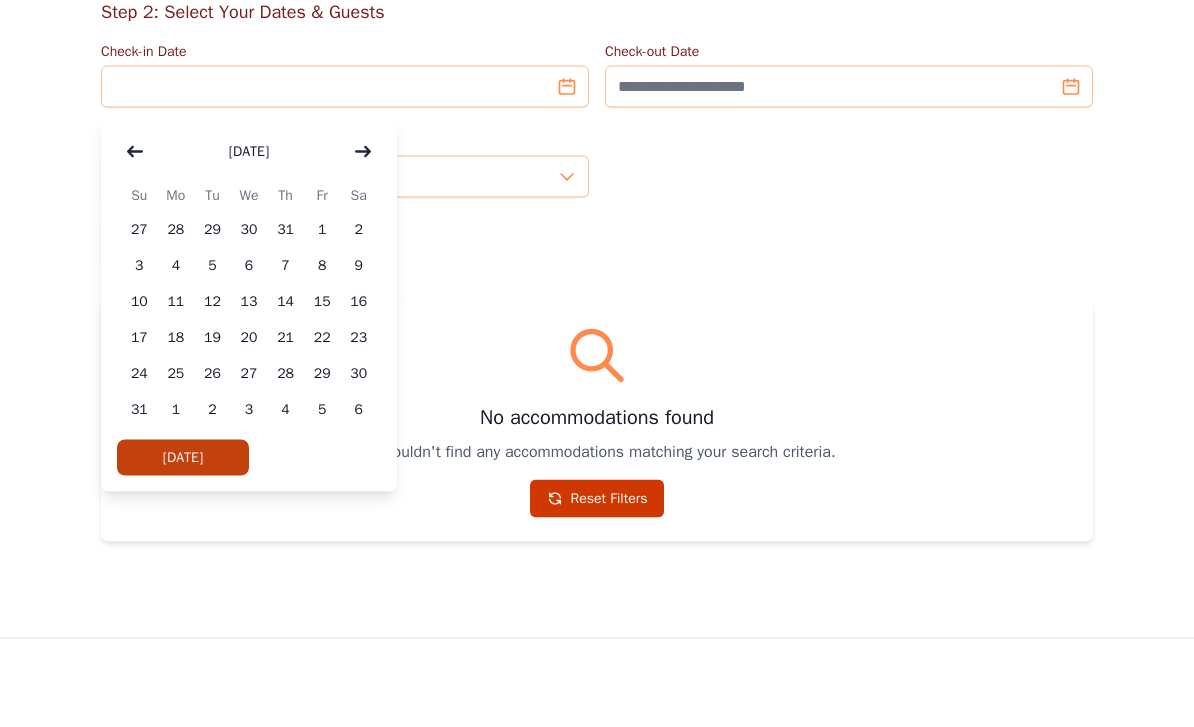 click on "21" at bounding box center (285, 407) 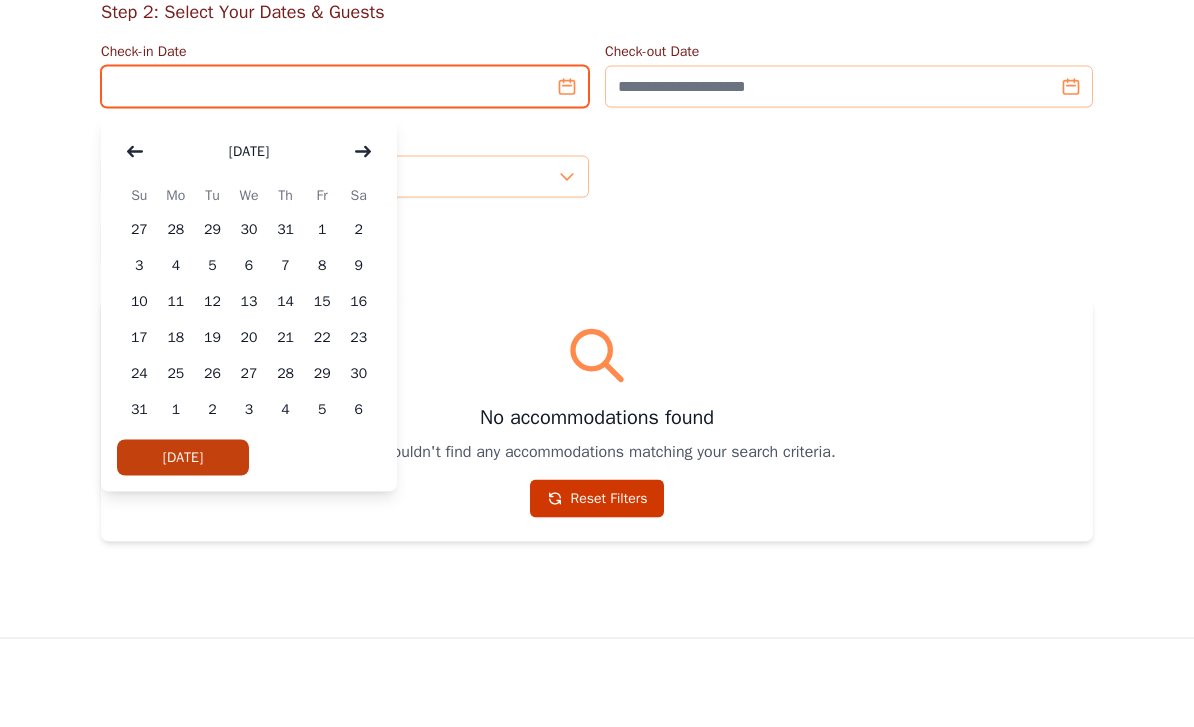 type on "**********" 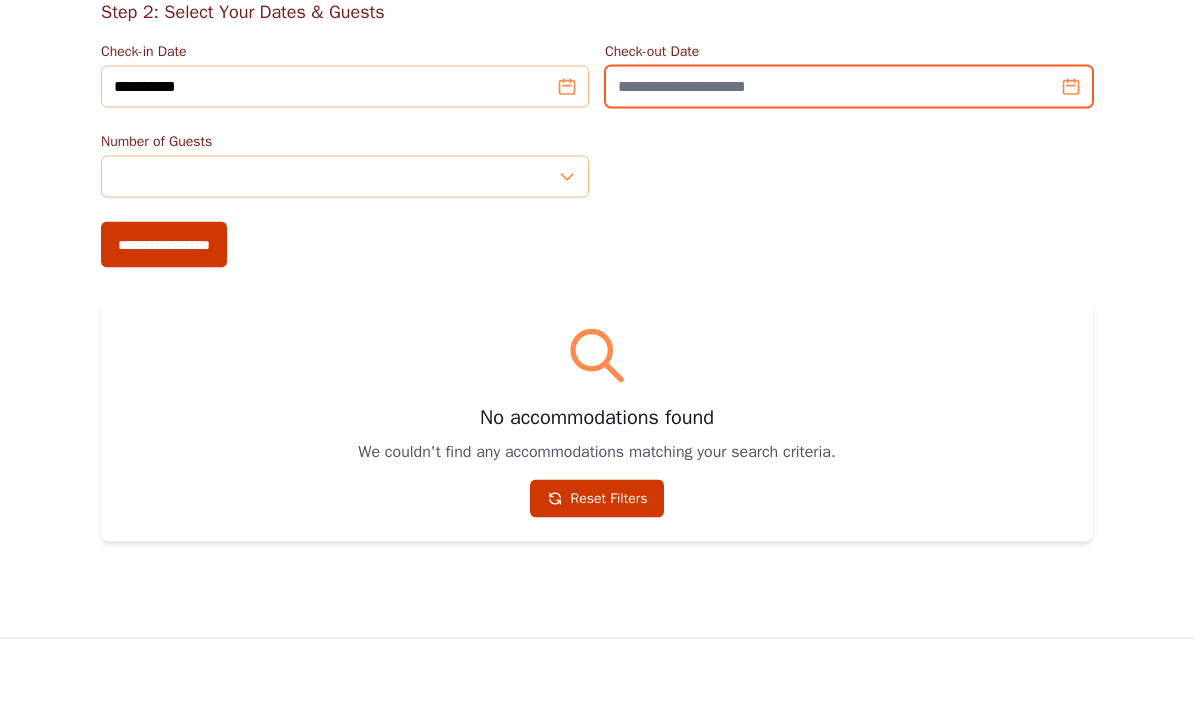click on "Check-out Date" at bounding box center (849, 156) 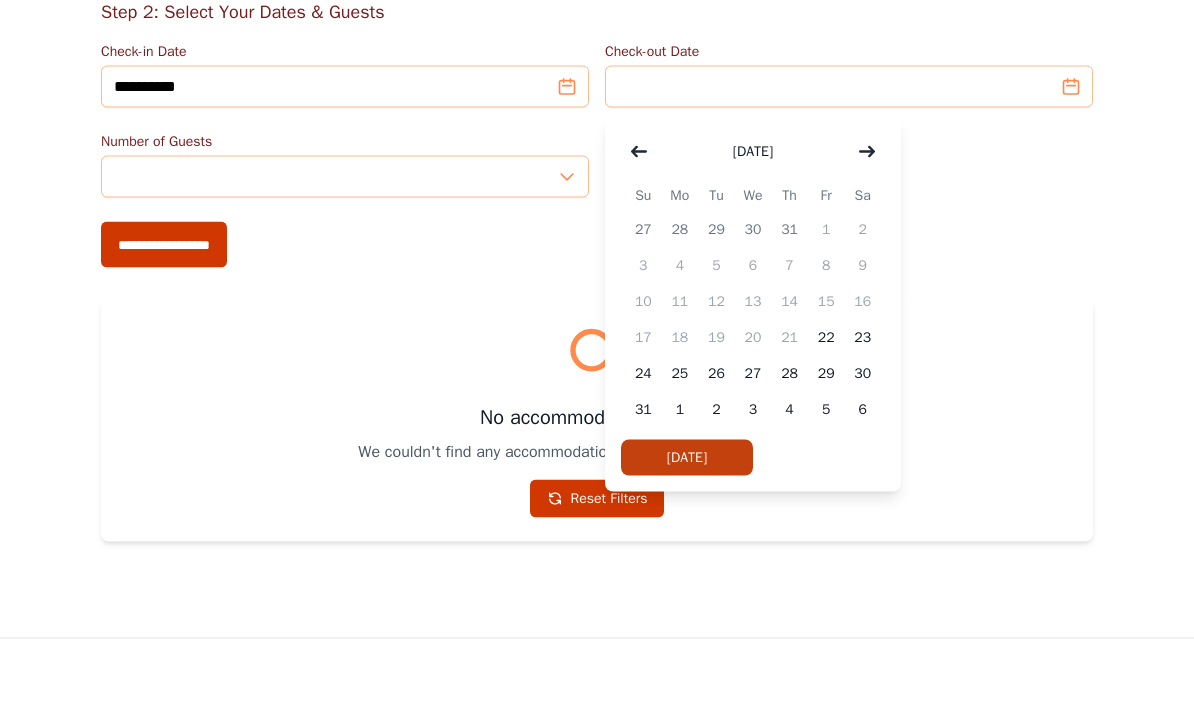 click on "22" at bounding box center (826, 407) 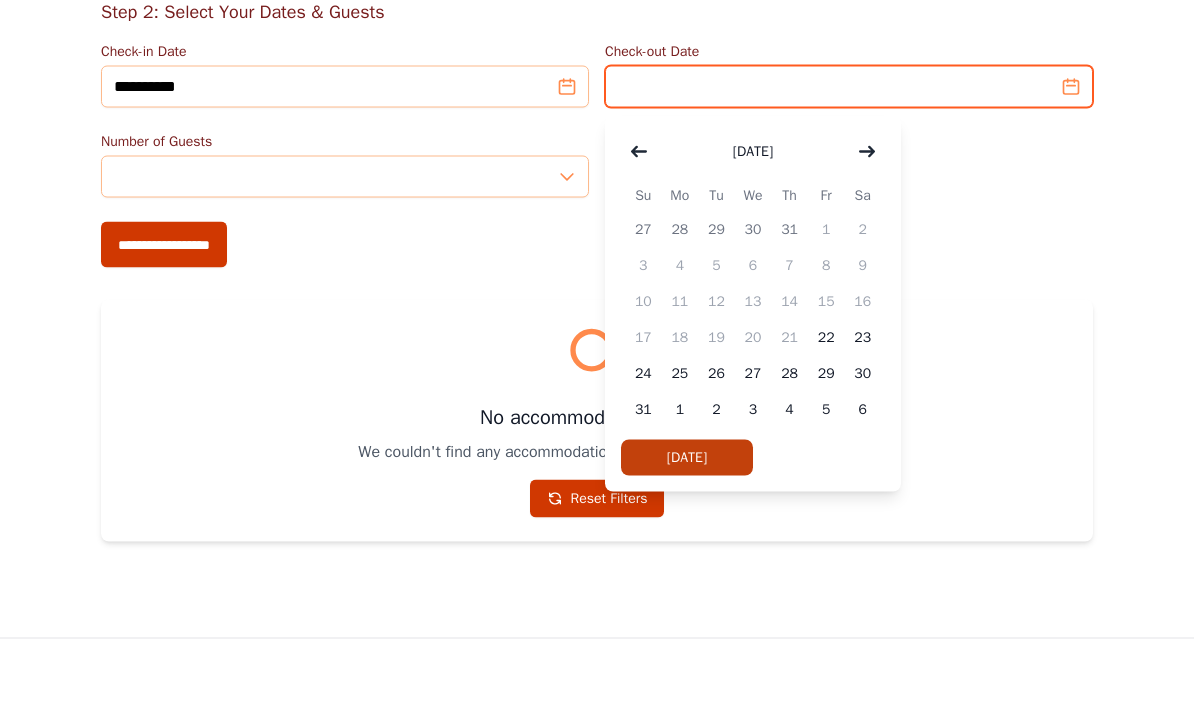 type on "**********" 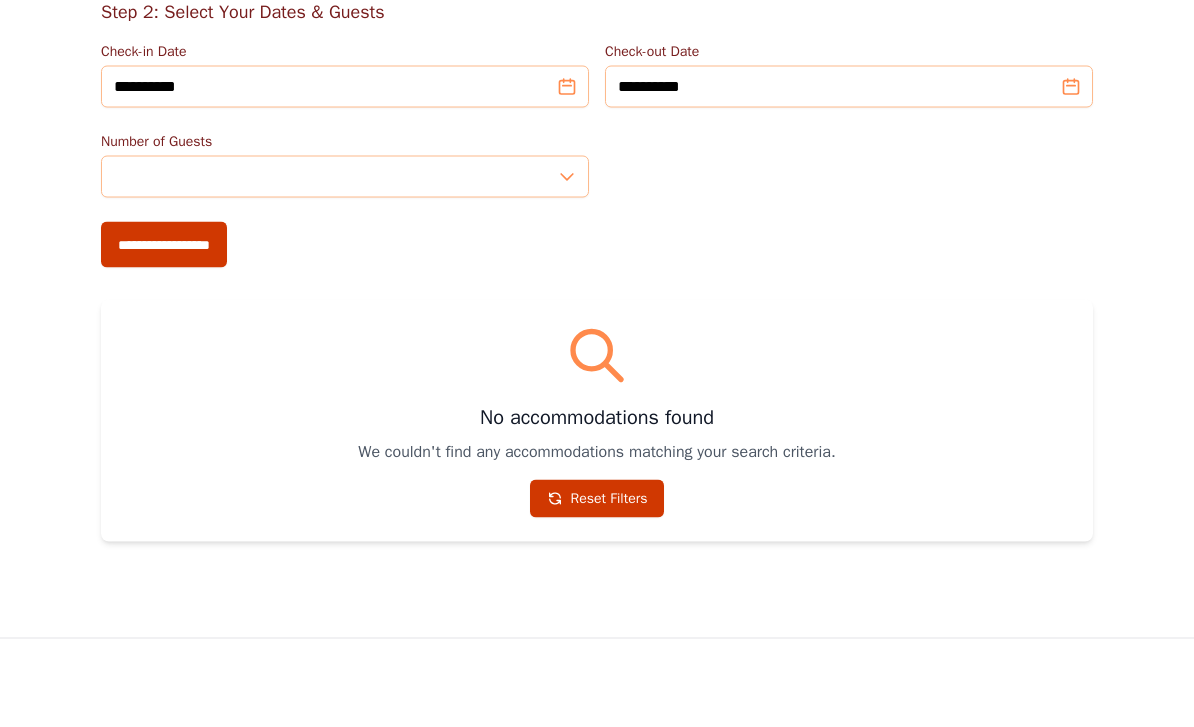 click on "**********" at bounding box center (164, 314) 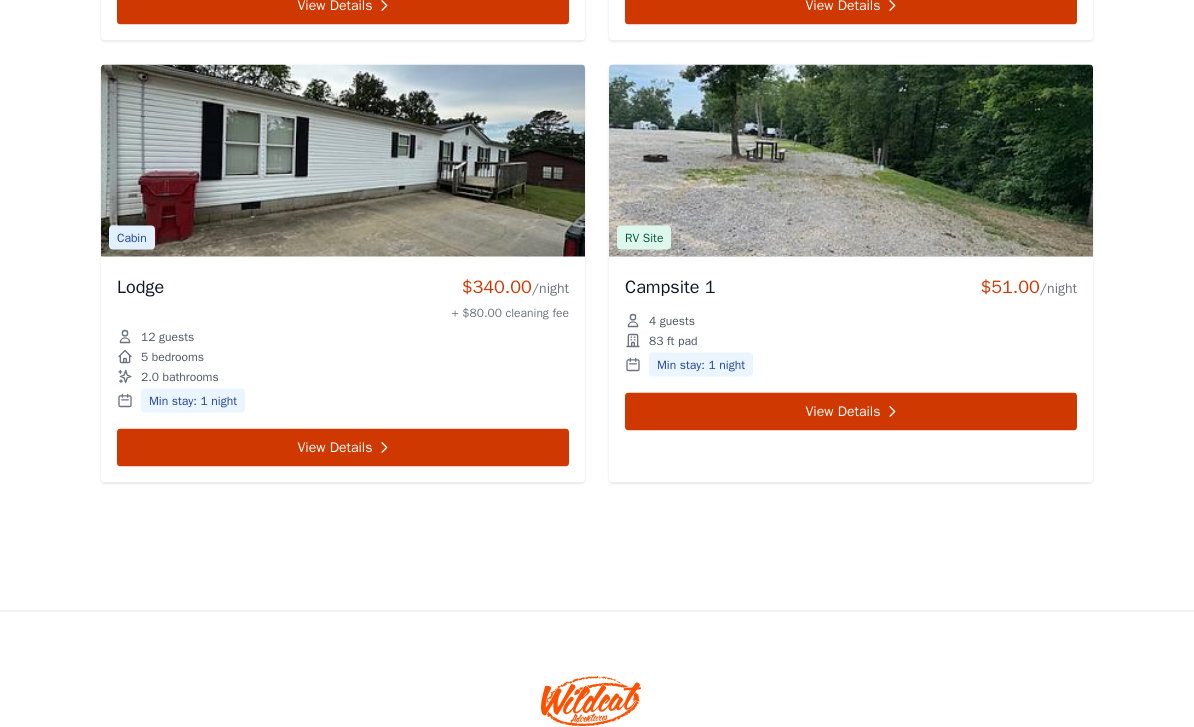 scroll, scrollTop: 8288, scrollLeft: 0, axis: vertical 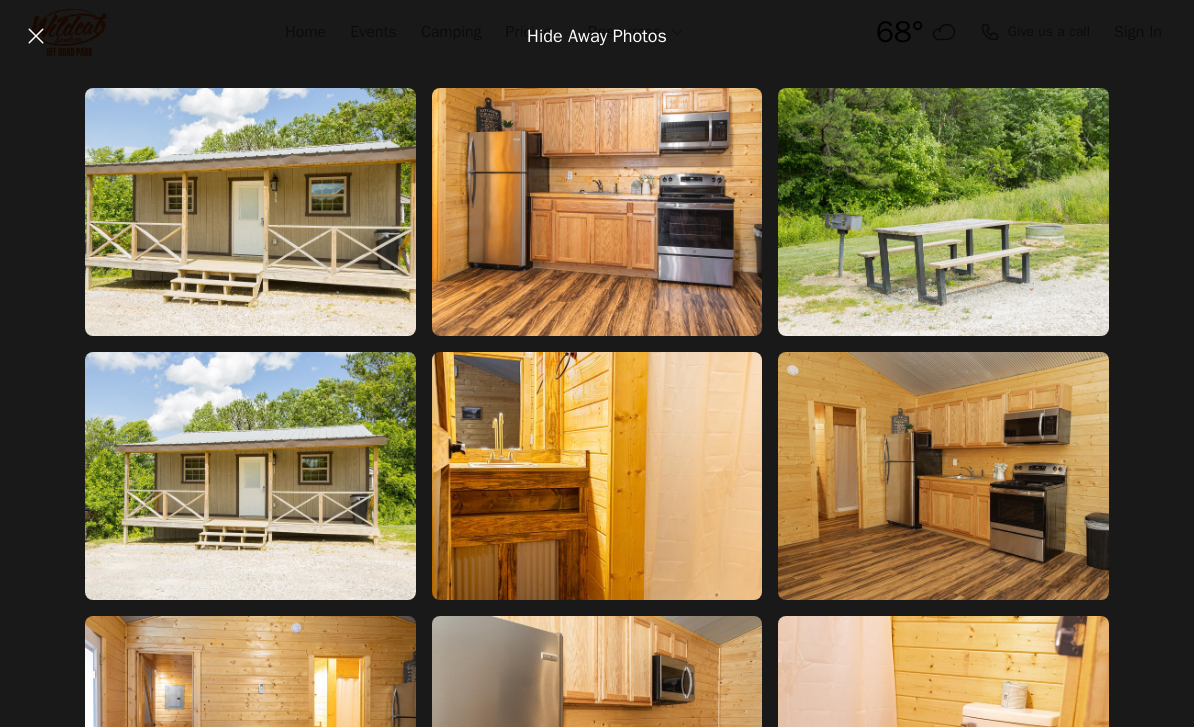 click at bounding box center (943, 212) 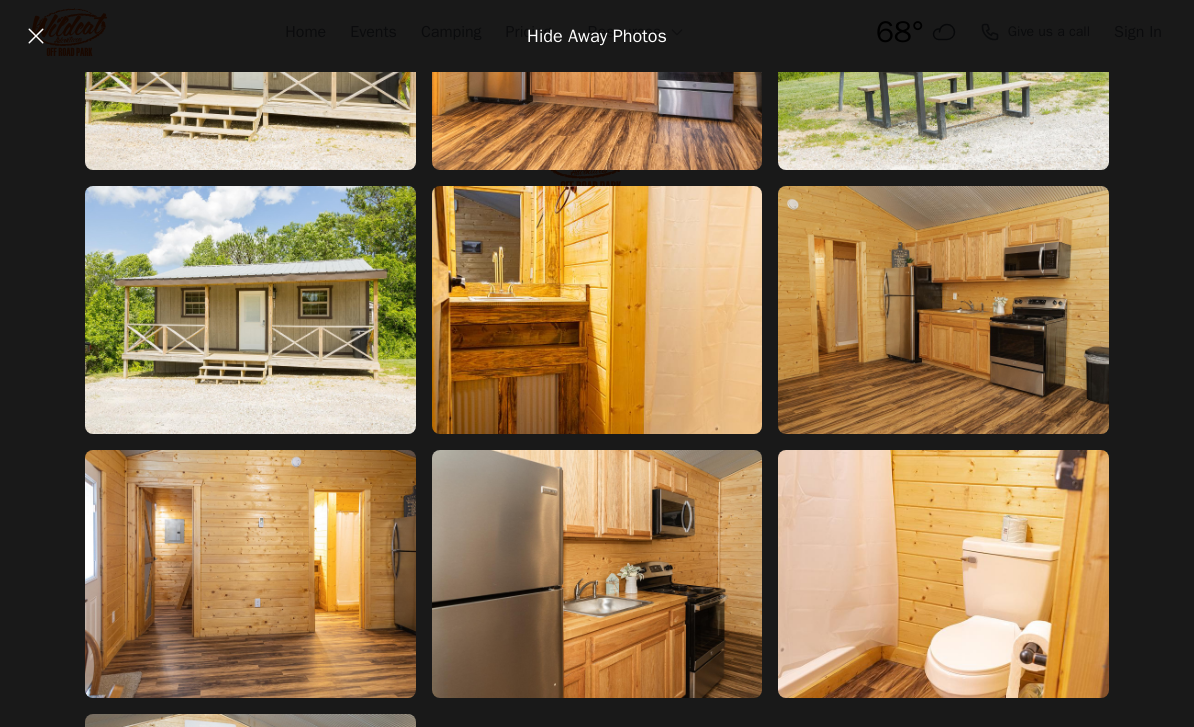 scroll, scrollTop: 353, scrollLeft: 0, axis: vertical 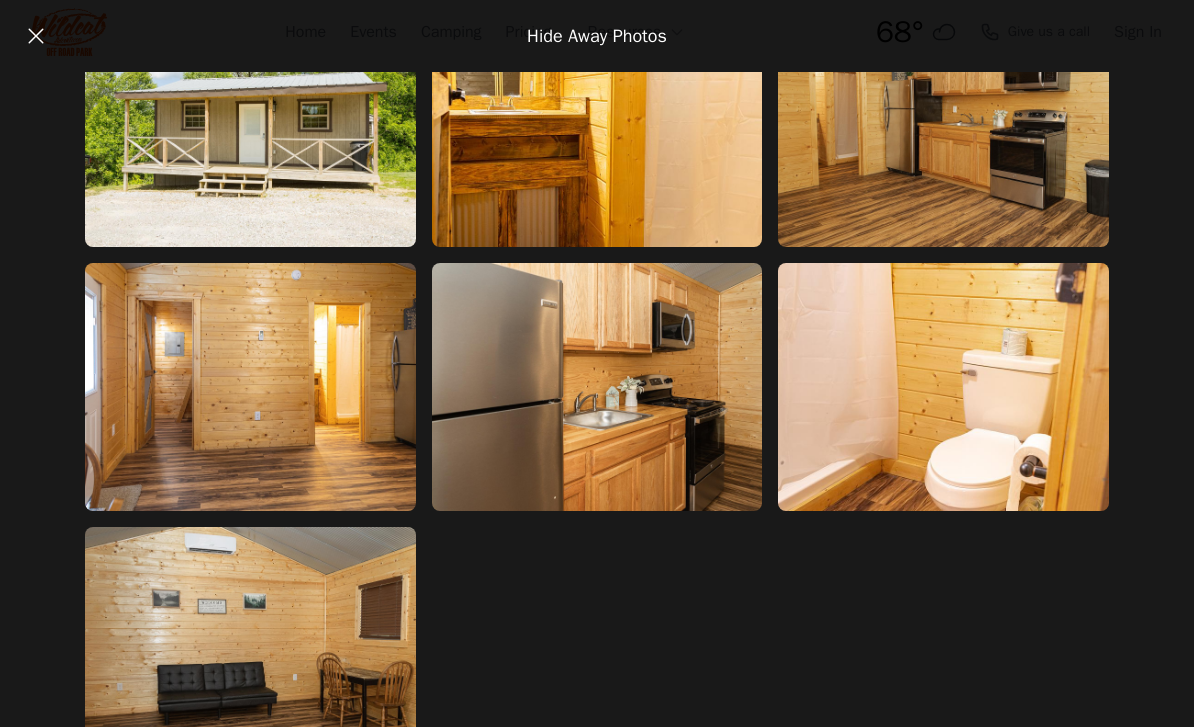 click 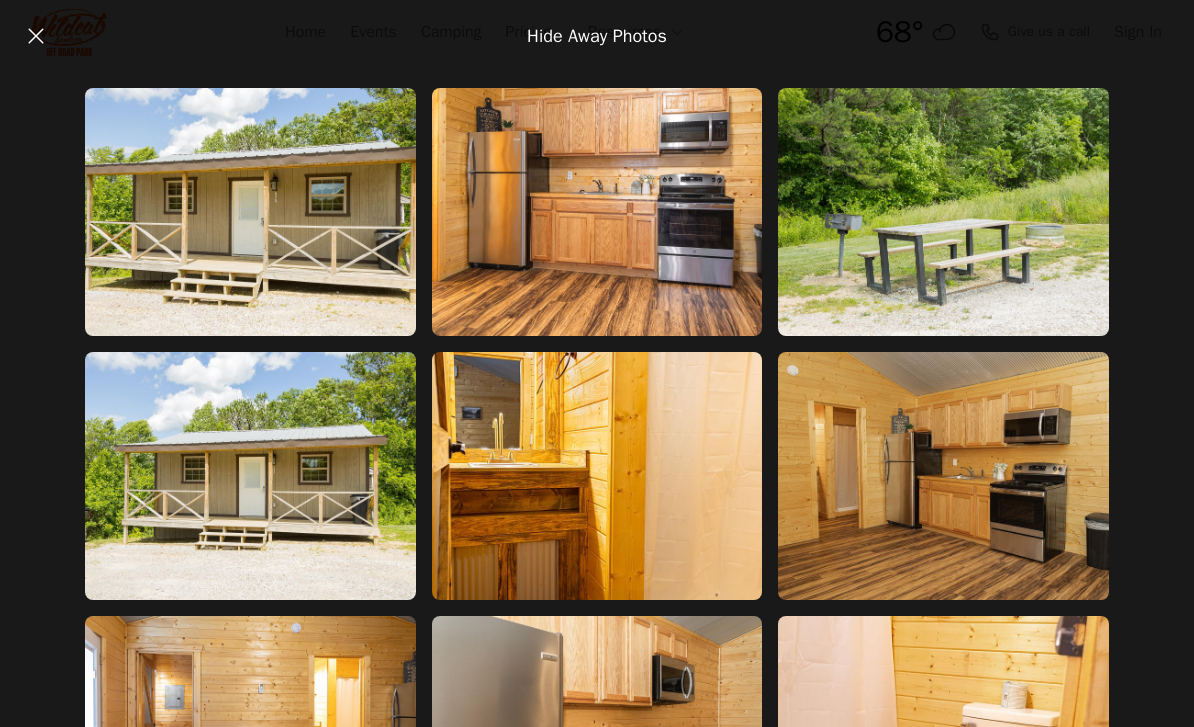 click at bounding box center (36, 36) 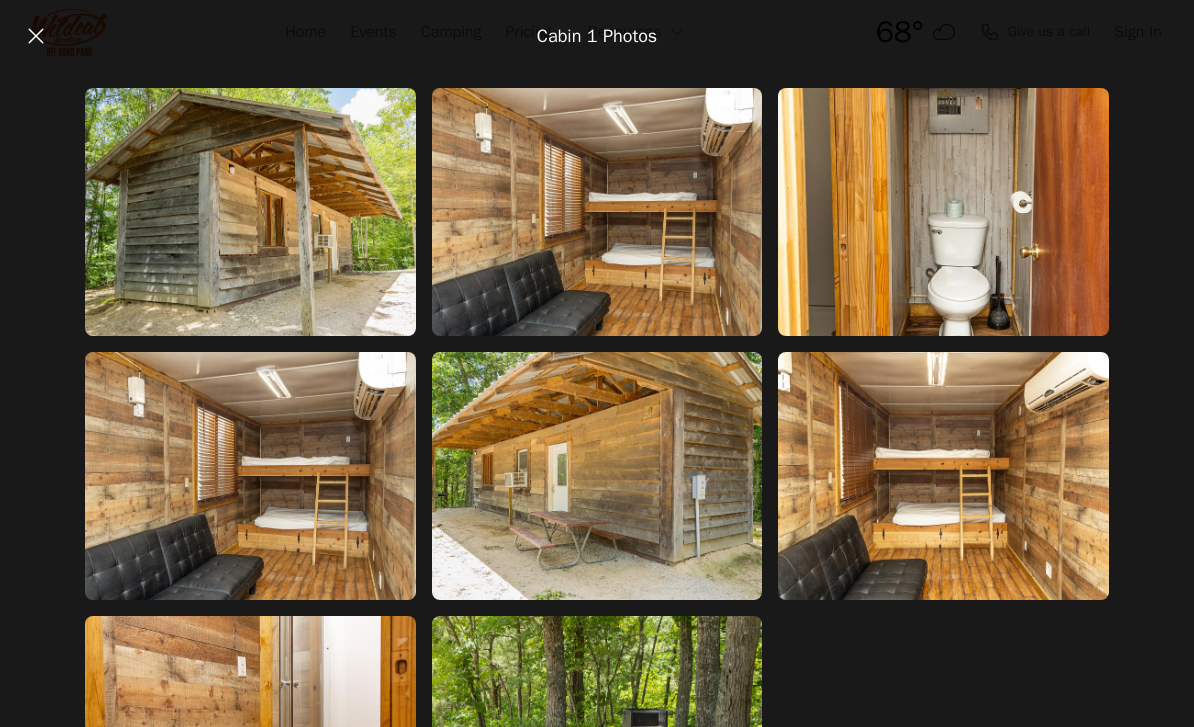 scroll, scrollTop: 0, scrollLeft: 0, axis: both 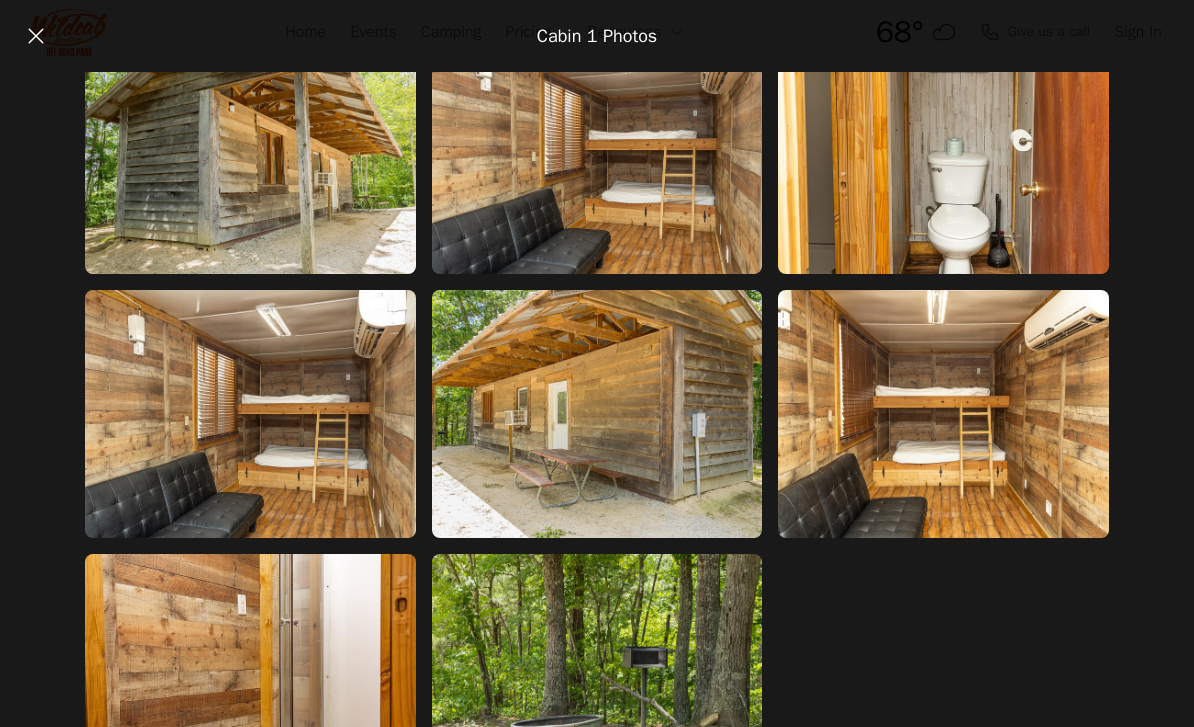 click 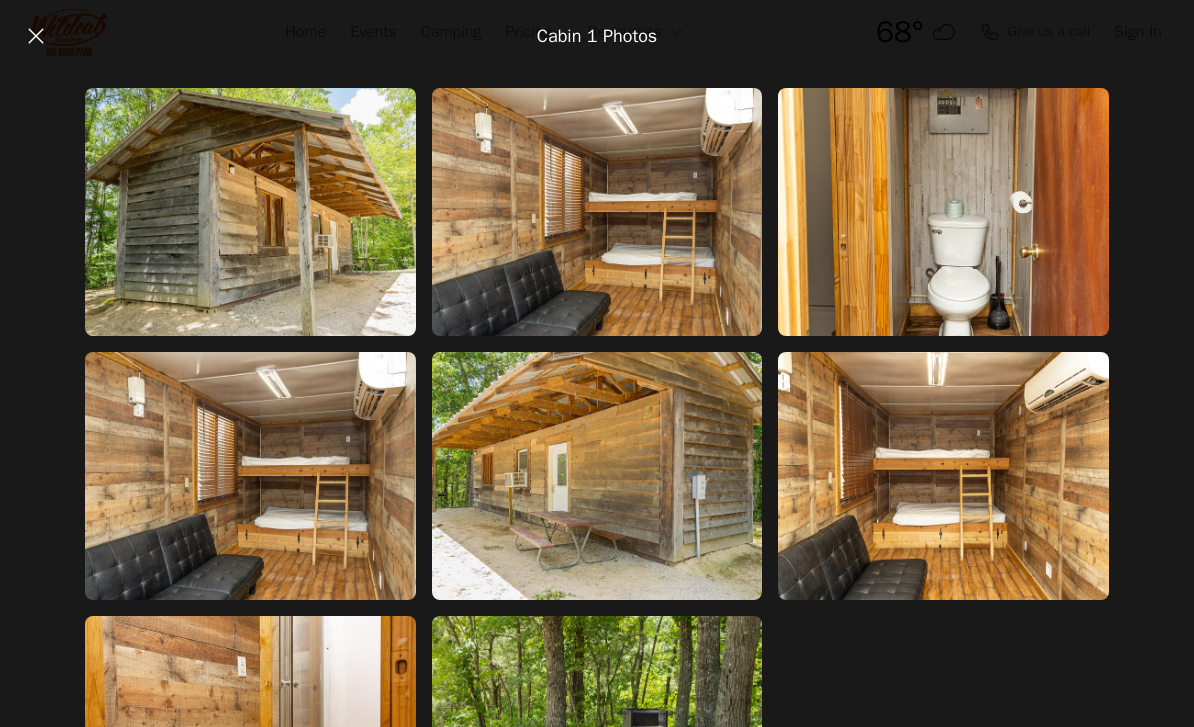 click 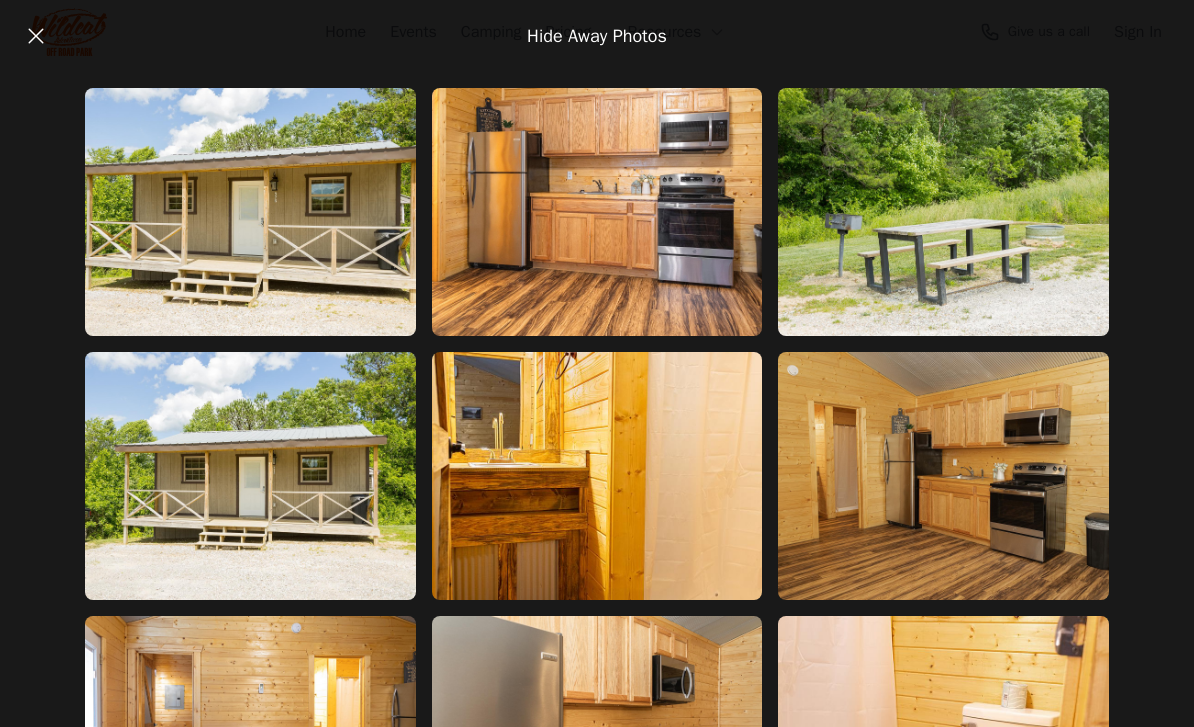 scroll, scrollTop: 0, scrollLeft: 0, axis: both 